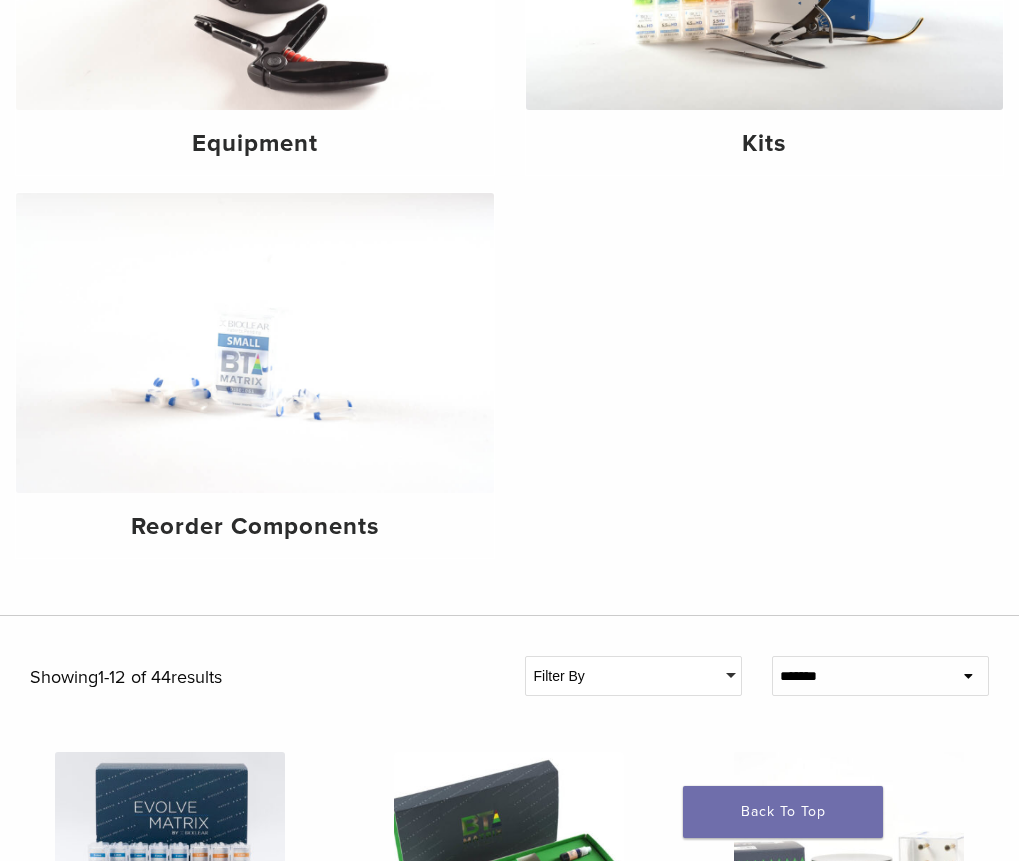 scroll, scrollTop: 400, scrollLeft: 0, axis: vertical 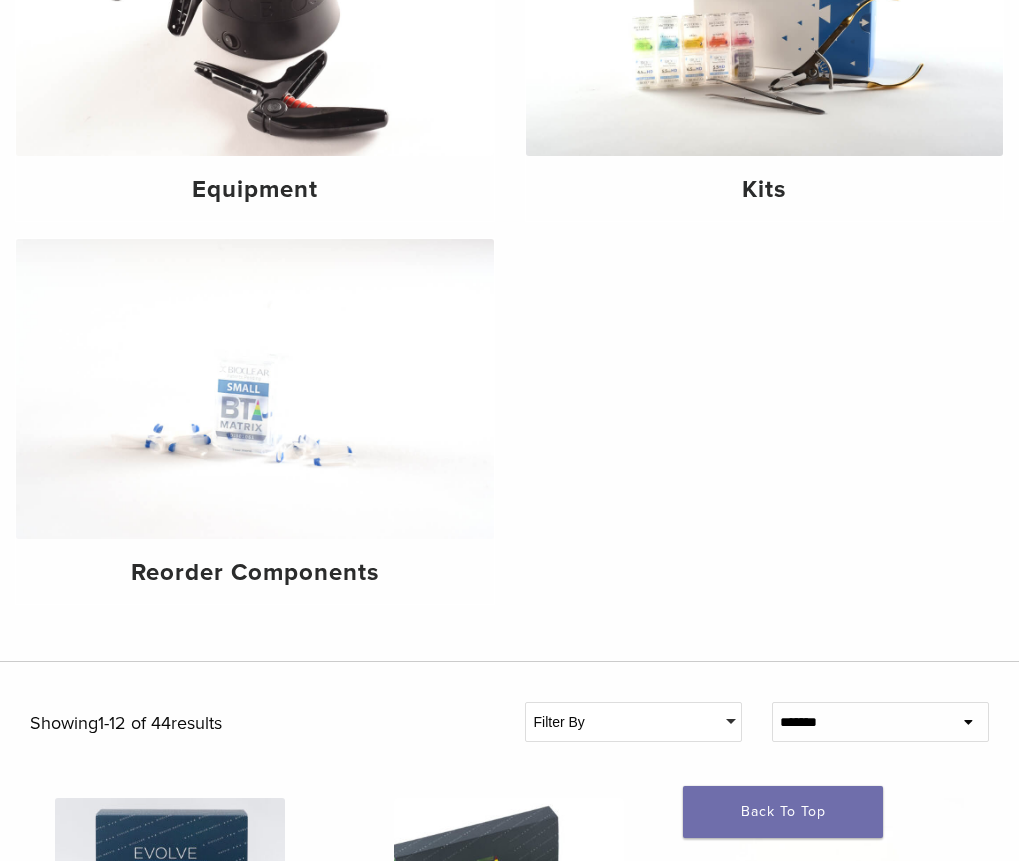 click on "Anterior (28)" at bounding box center [0, 0] 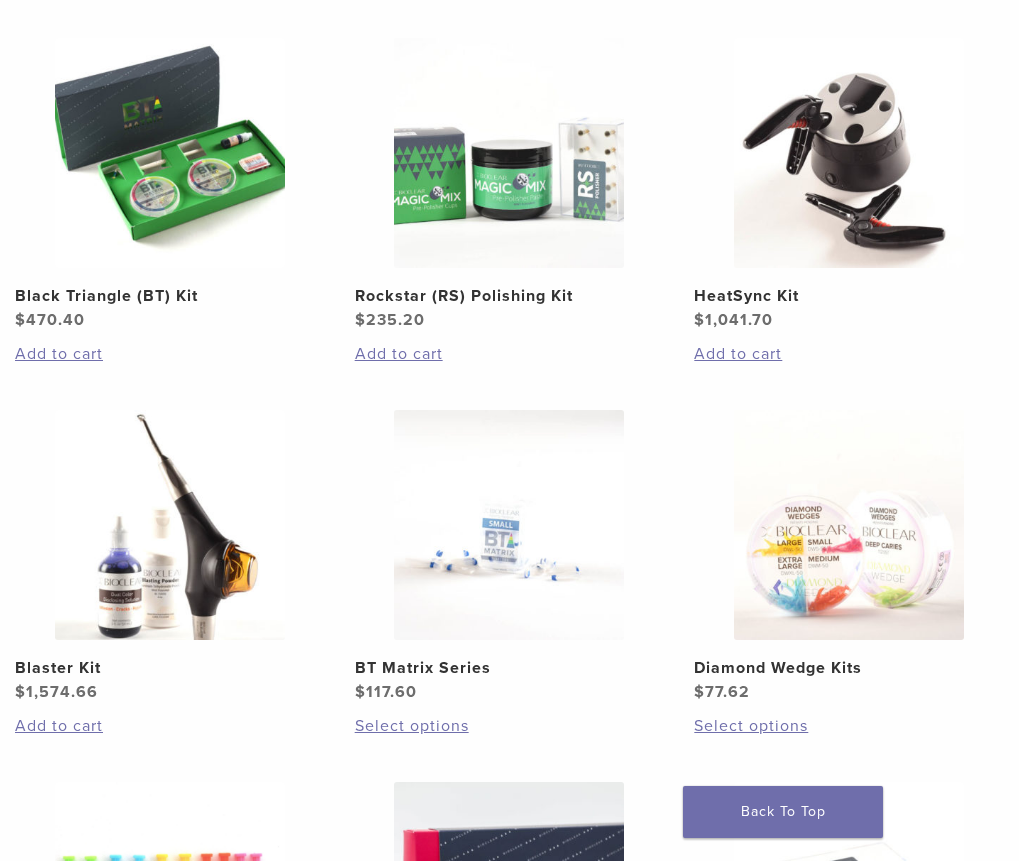 scroll, scrollTop: 1200, scrollLeft: 0, axis: vertical 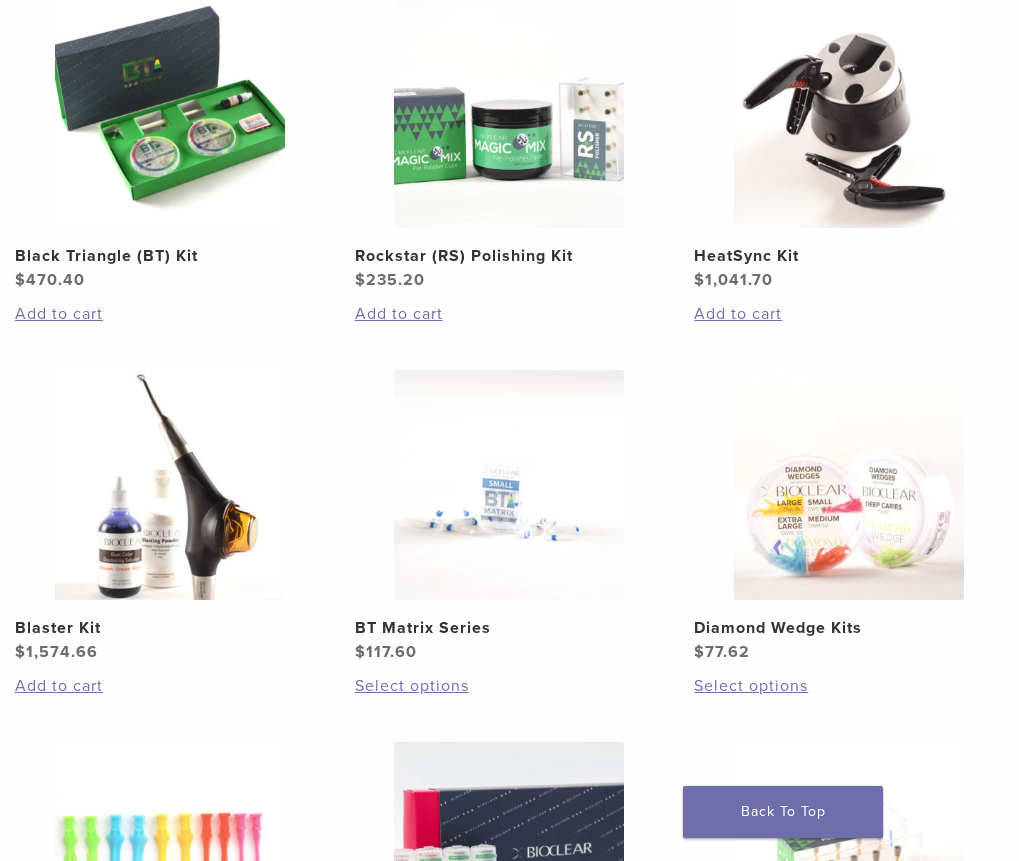 click at bounding box center [509, 1138] 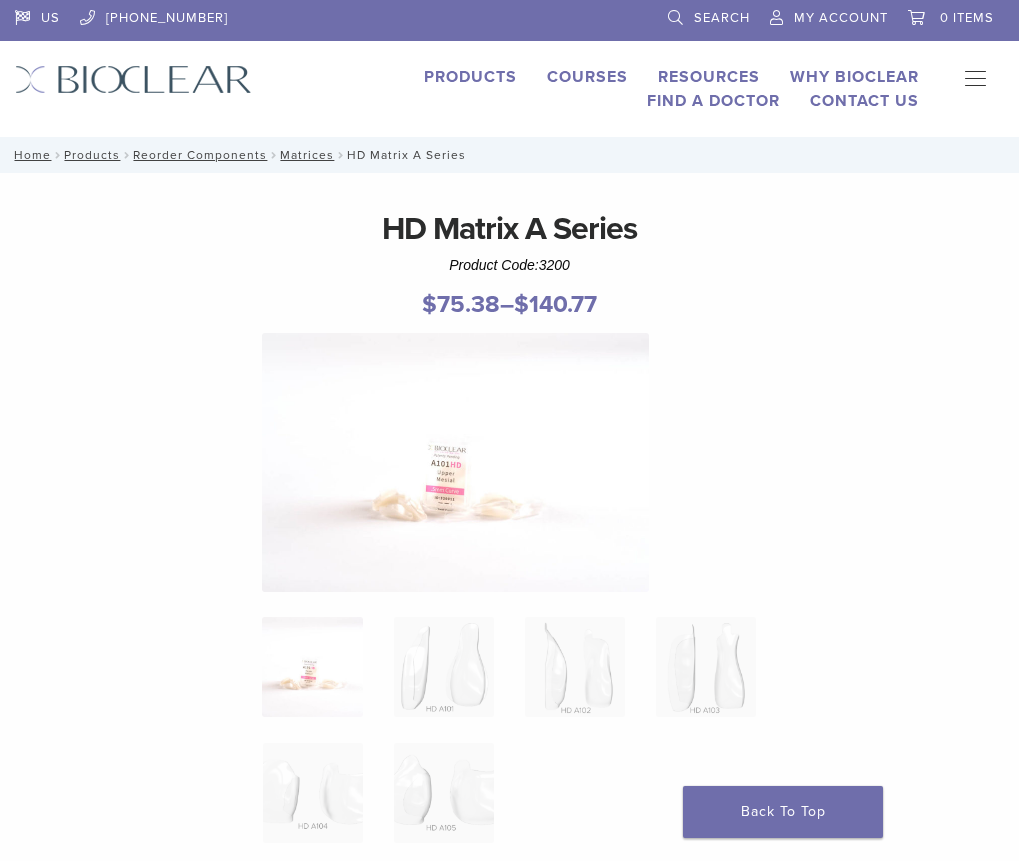 scroll, scrollTop: 0, scrollLeft: 0, axis: both 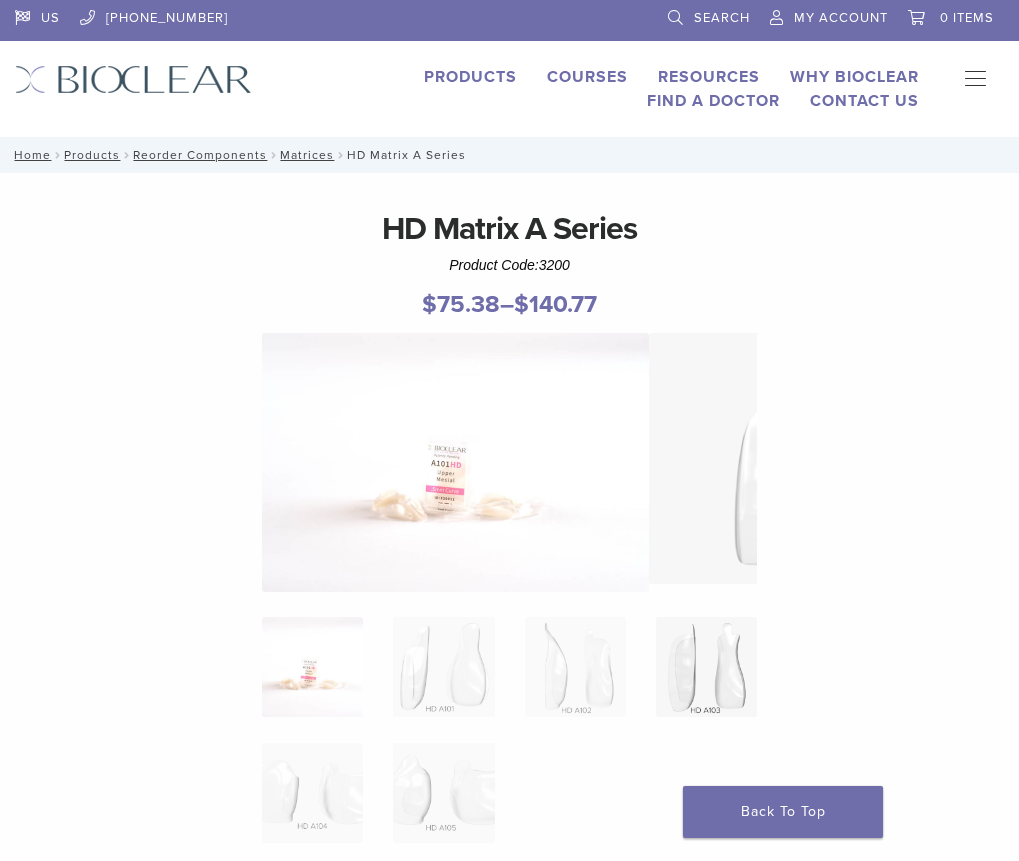 click at bounding box center [706, 667] 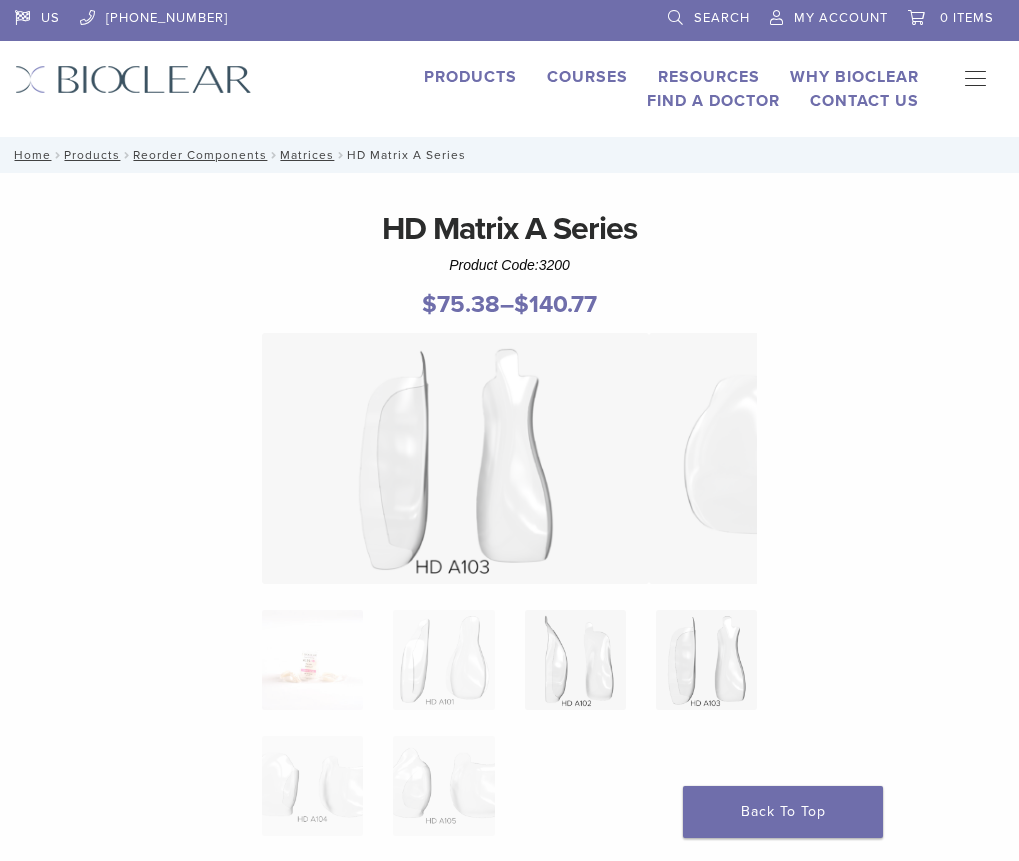 click at bounding box center (575, 660) 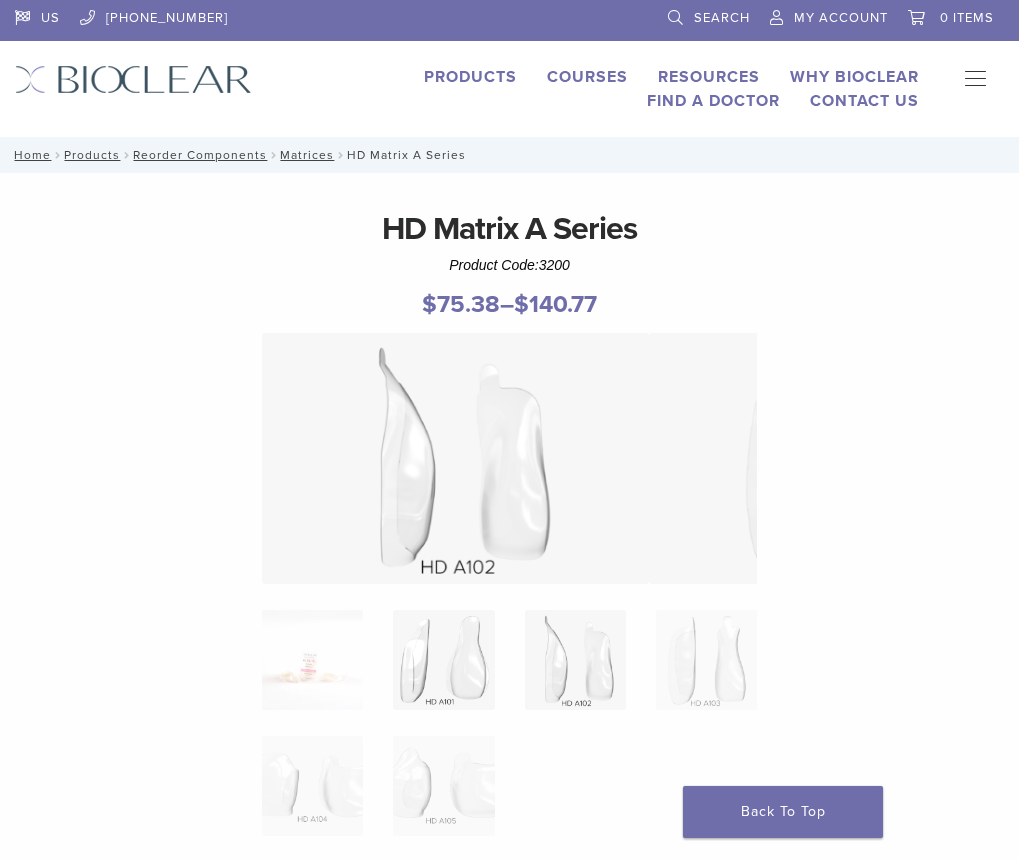 click at bounding box center [443, 660] 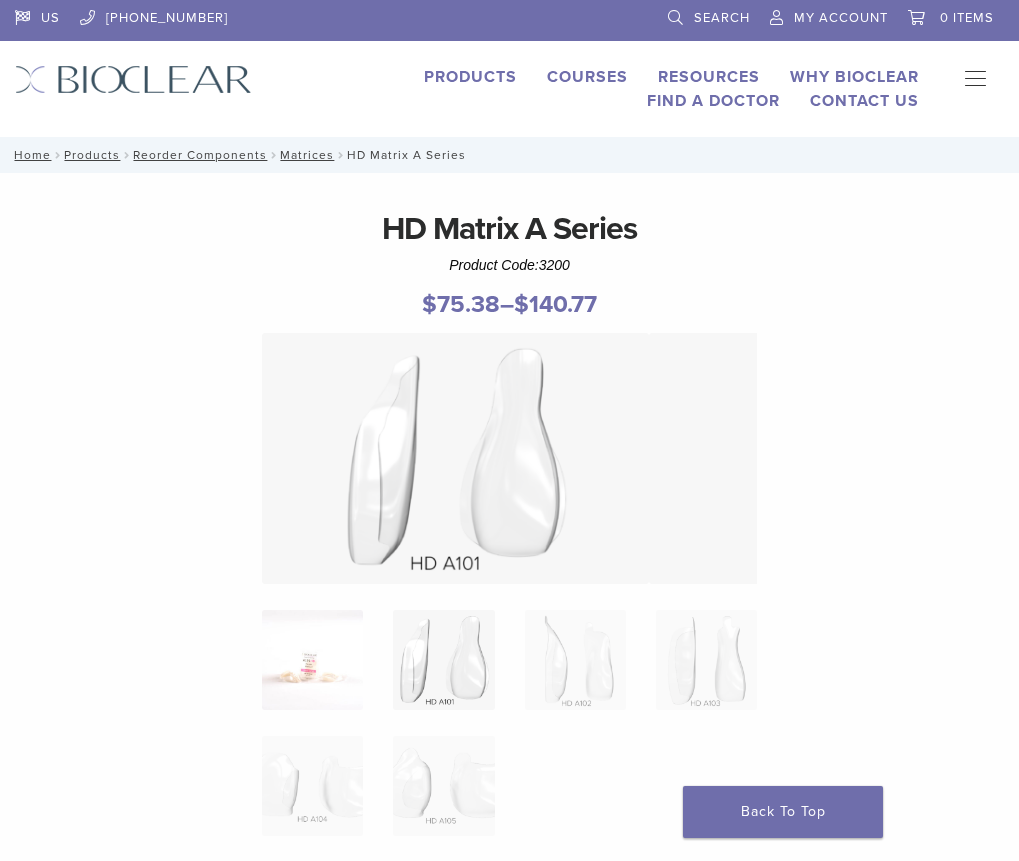 click at bounding box center [312, 660] 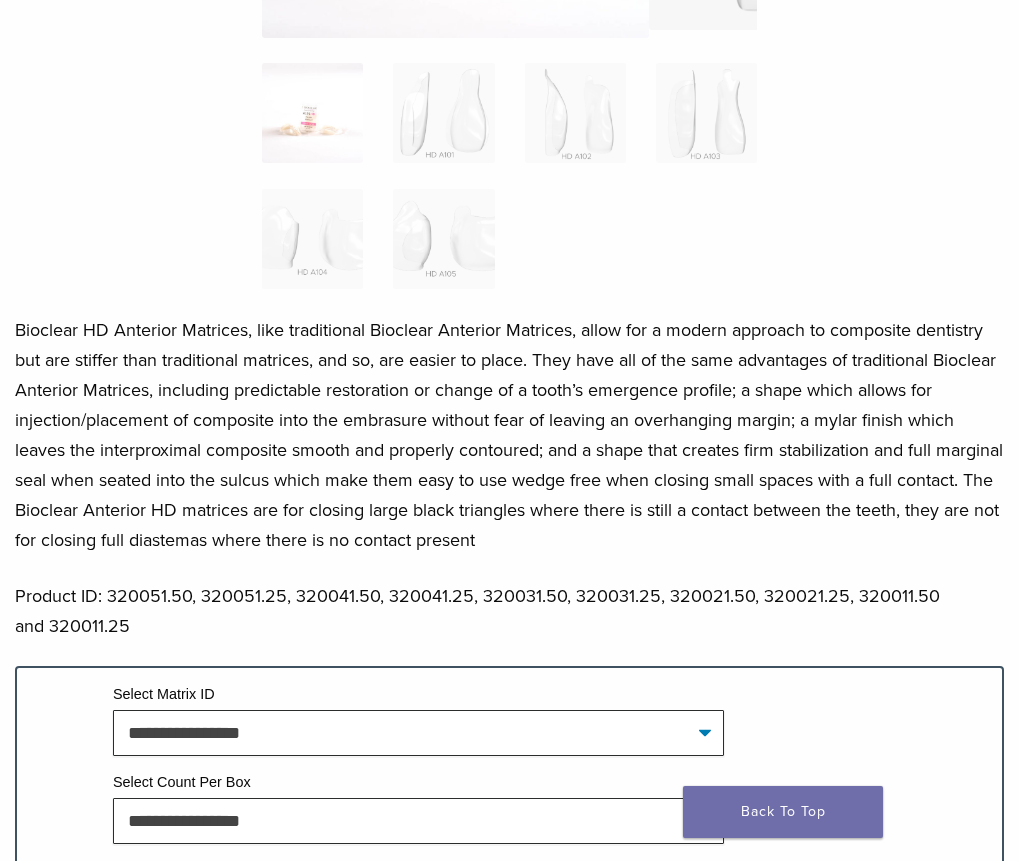 scroll, scrollTop: 600, scrollLeft: 0, axis: vertical 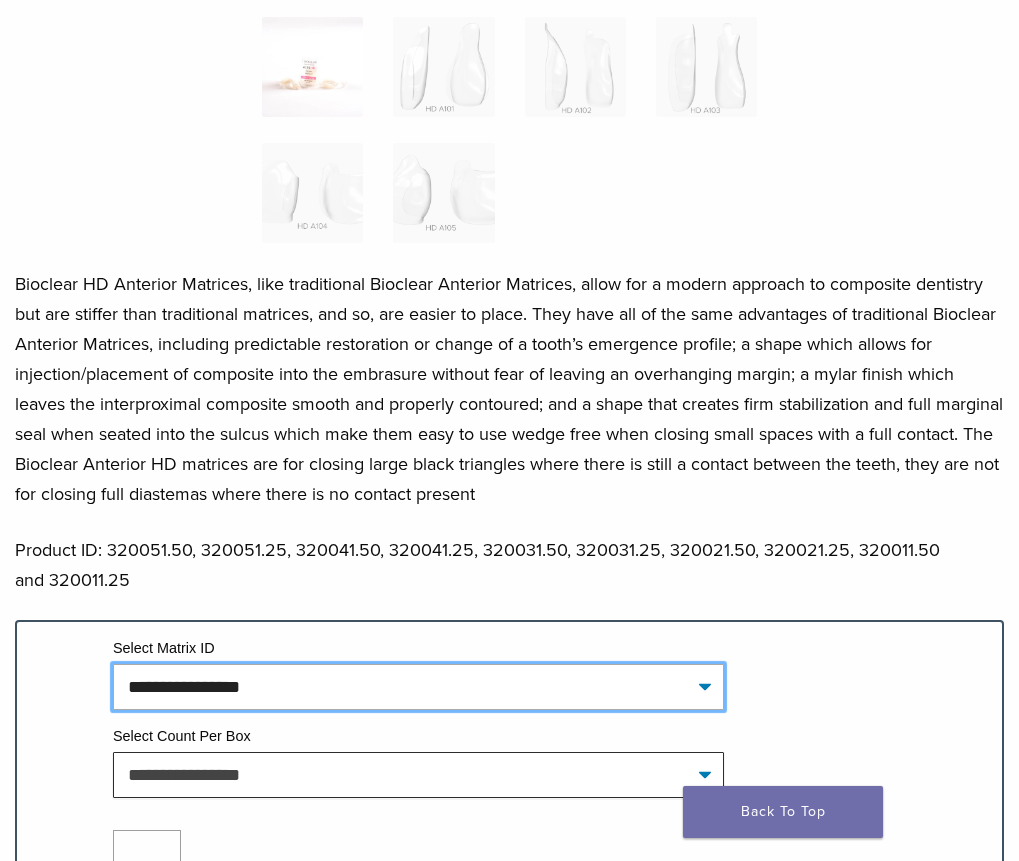 click on "**********" 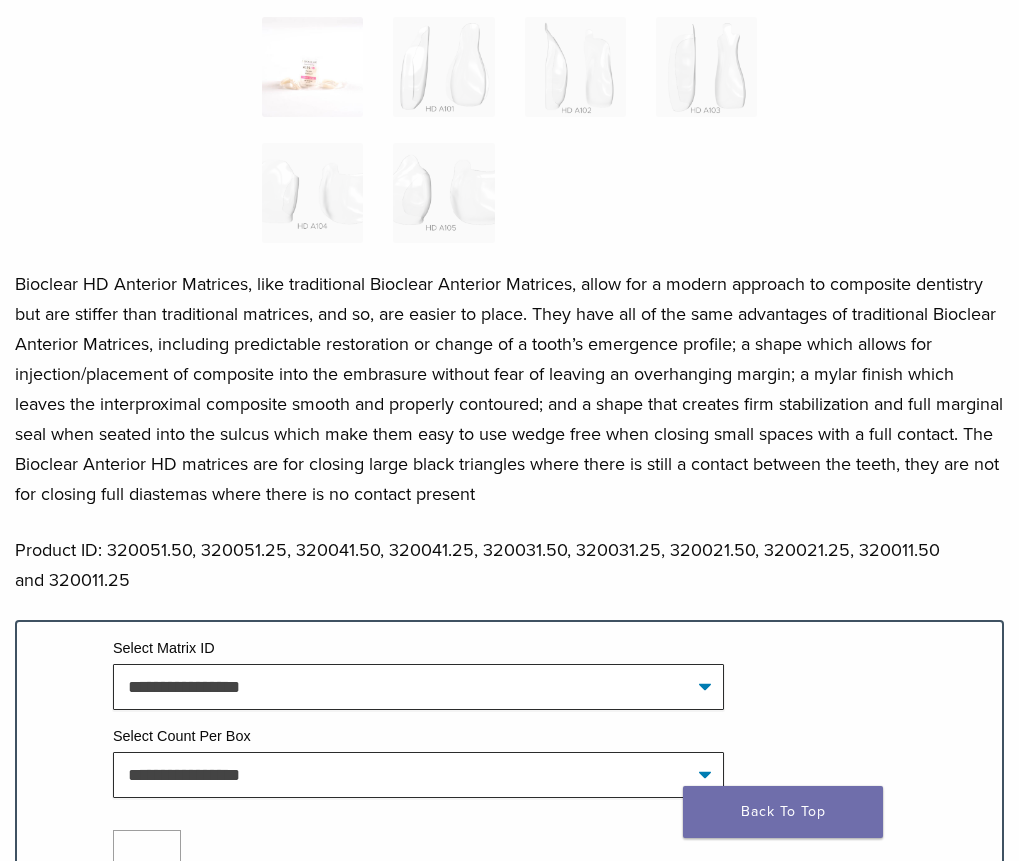 click on "Product ID: 320051.50, 320051.25, 320041.50, 320041.25, 320031.50, 320031.25, 320021.50, 320021.25, 320011.50 and 320011.25" at bounding box center (509, 565) 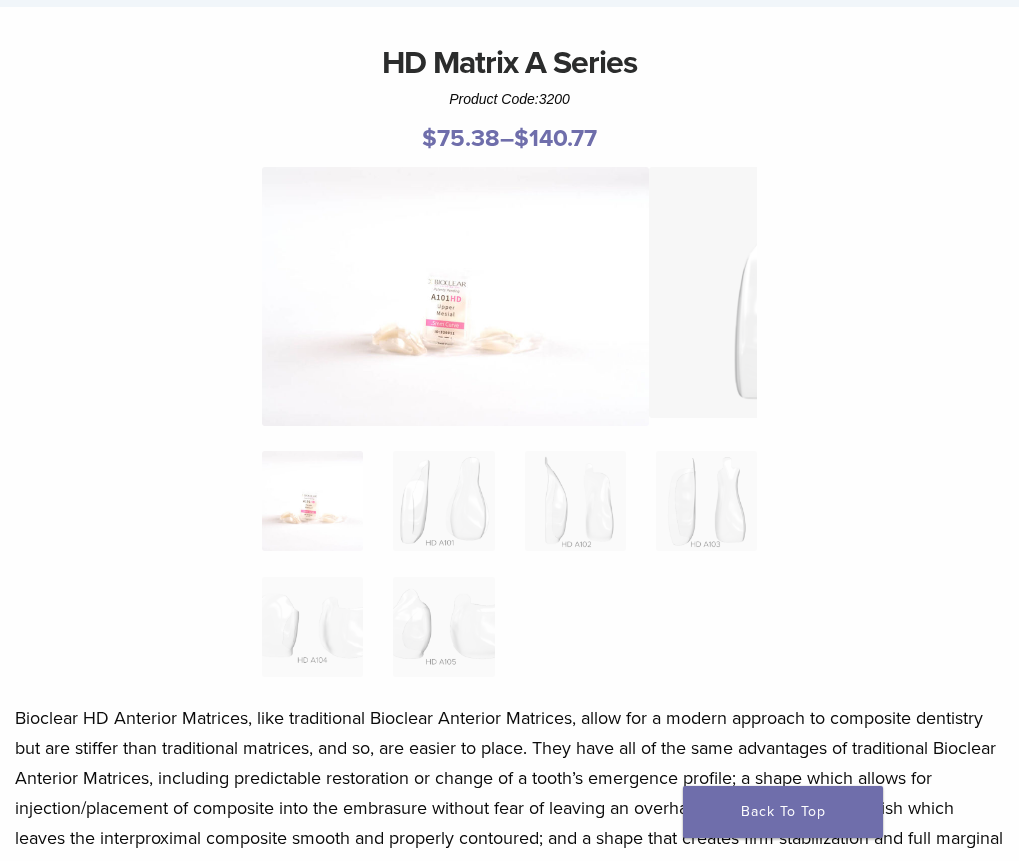 scroll, scrollTop: 100, scrollLeft: 0, axis: vertical 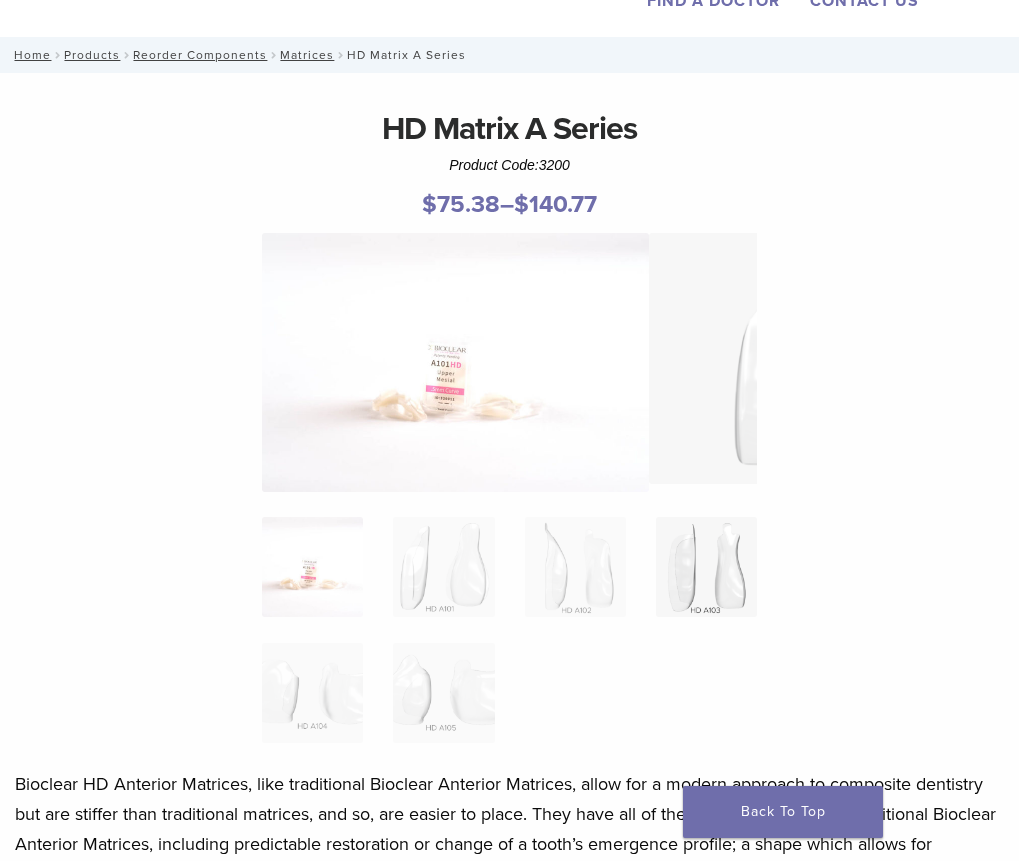 click at bounding box center (706, 567) 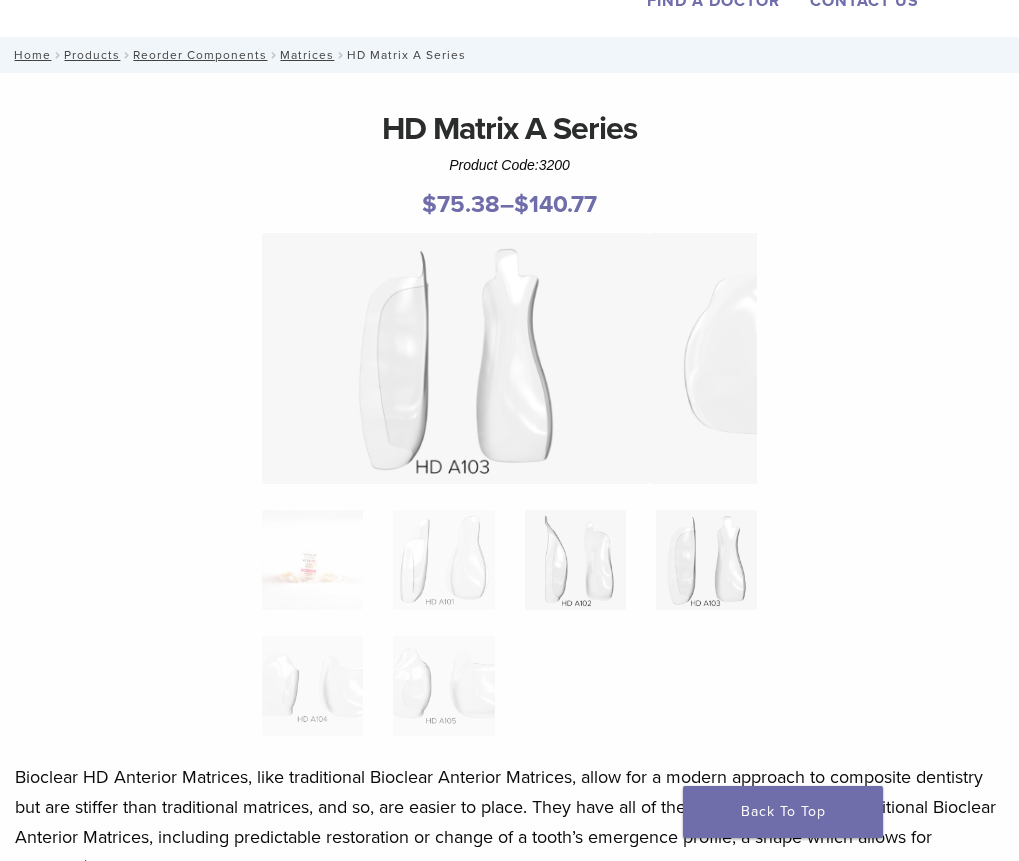 click at bounding box center [575, 560] 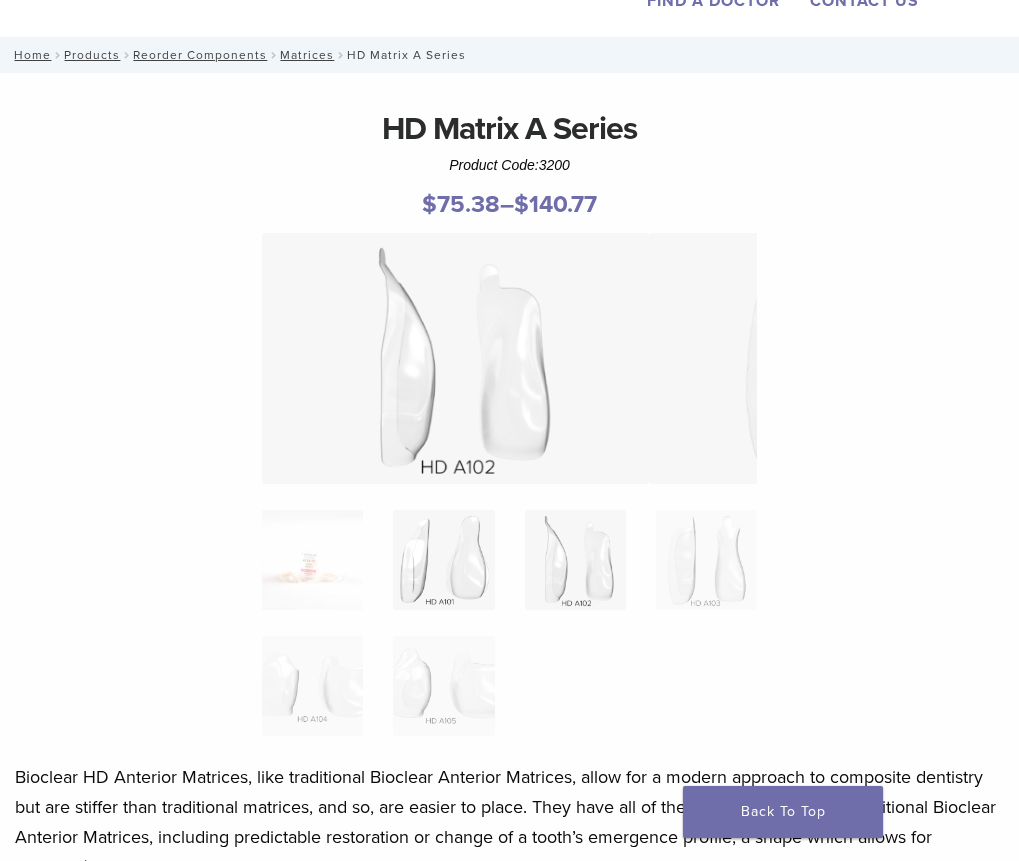 click at bounding box center [443, 560] 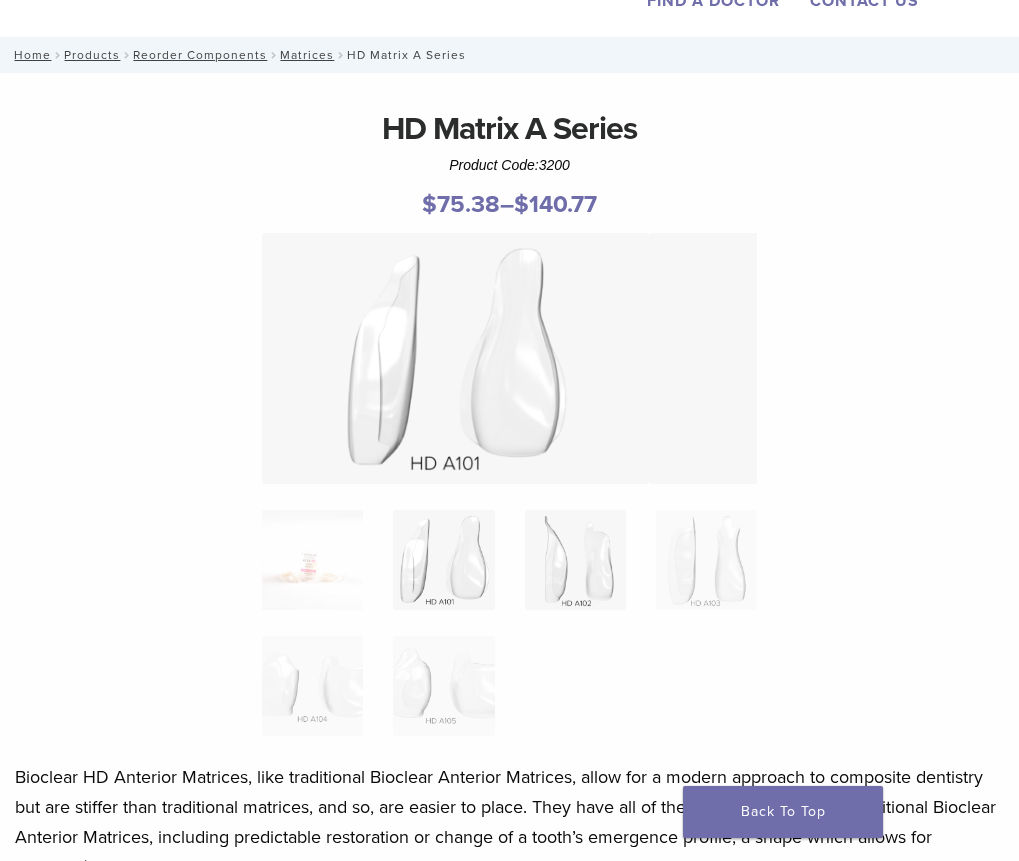 click at bounding box center (575, 560) 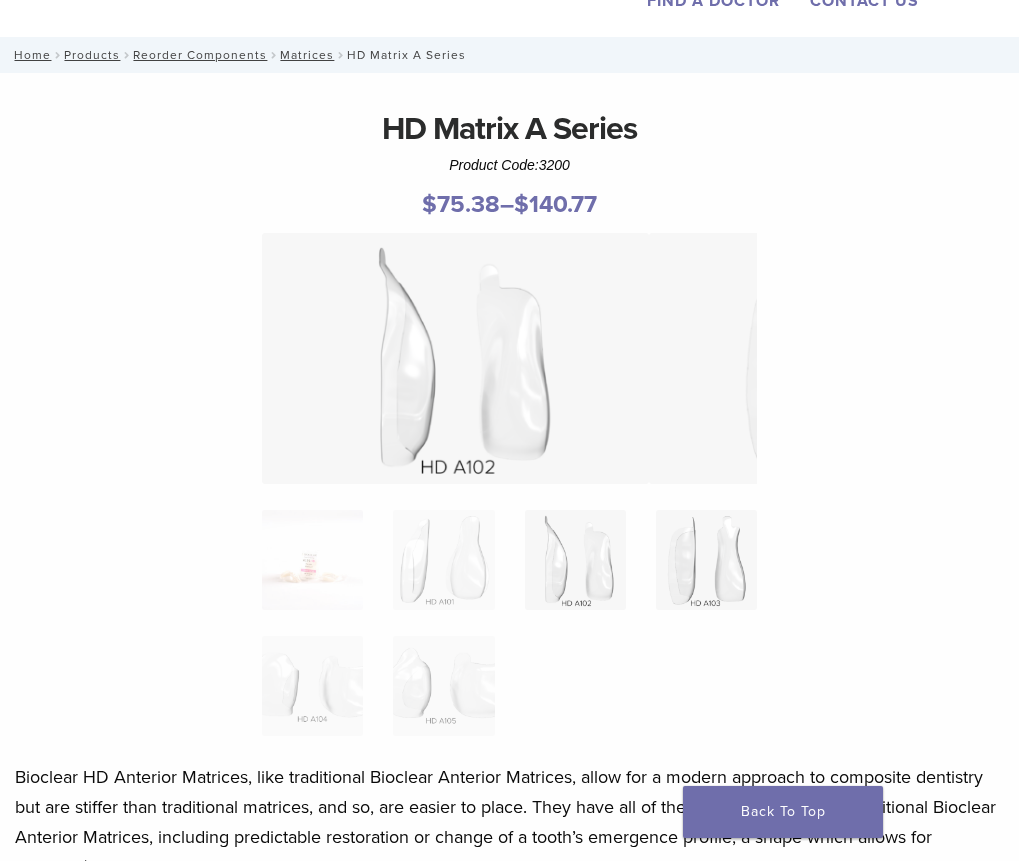 click at bounding box center (706, 560) 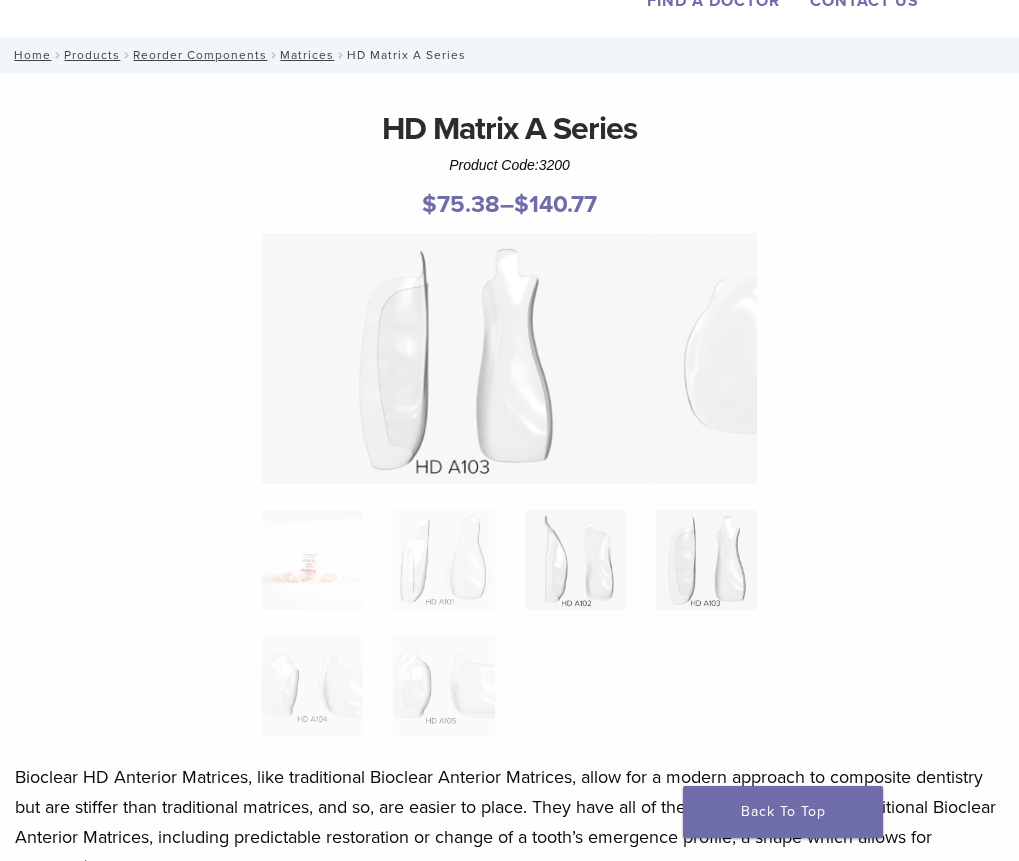 click at bounding box center (575, 560) 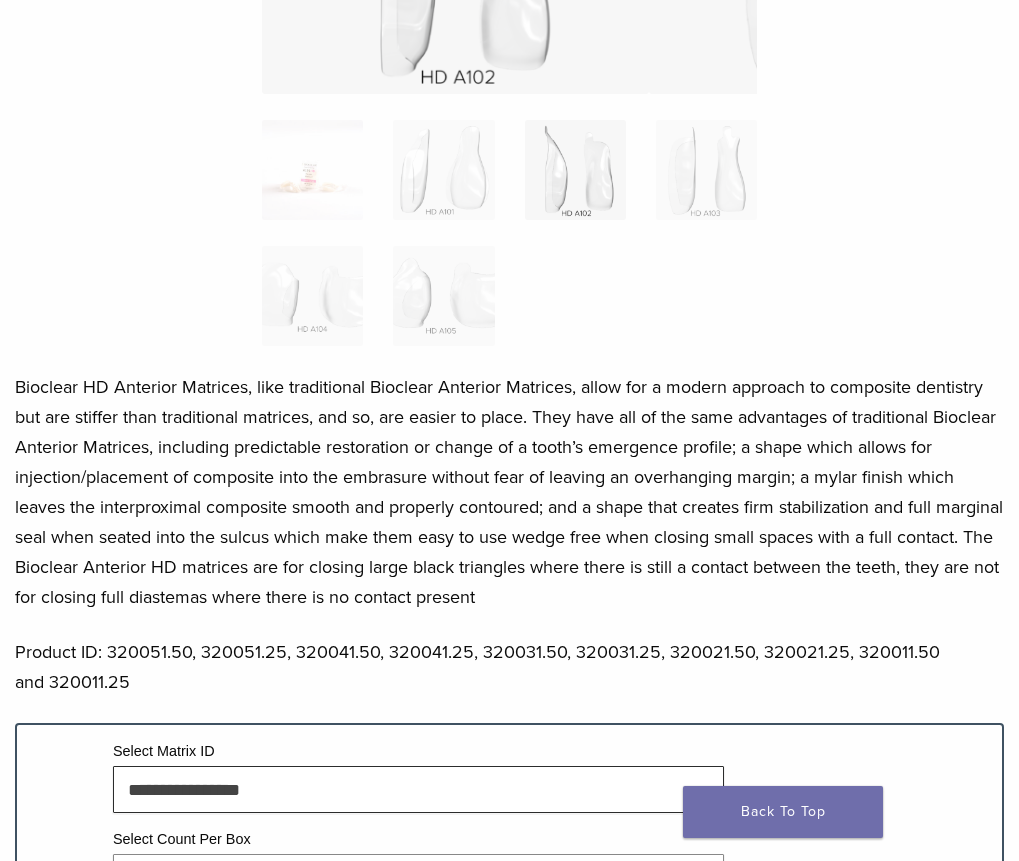 scroll, scrollTop: 600, scrollLeft: 0, axis: vertical 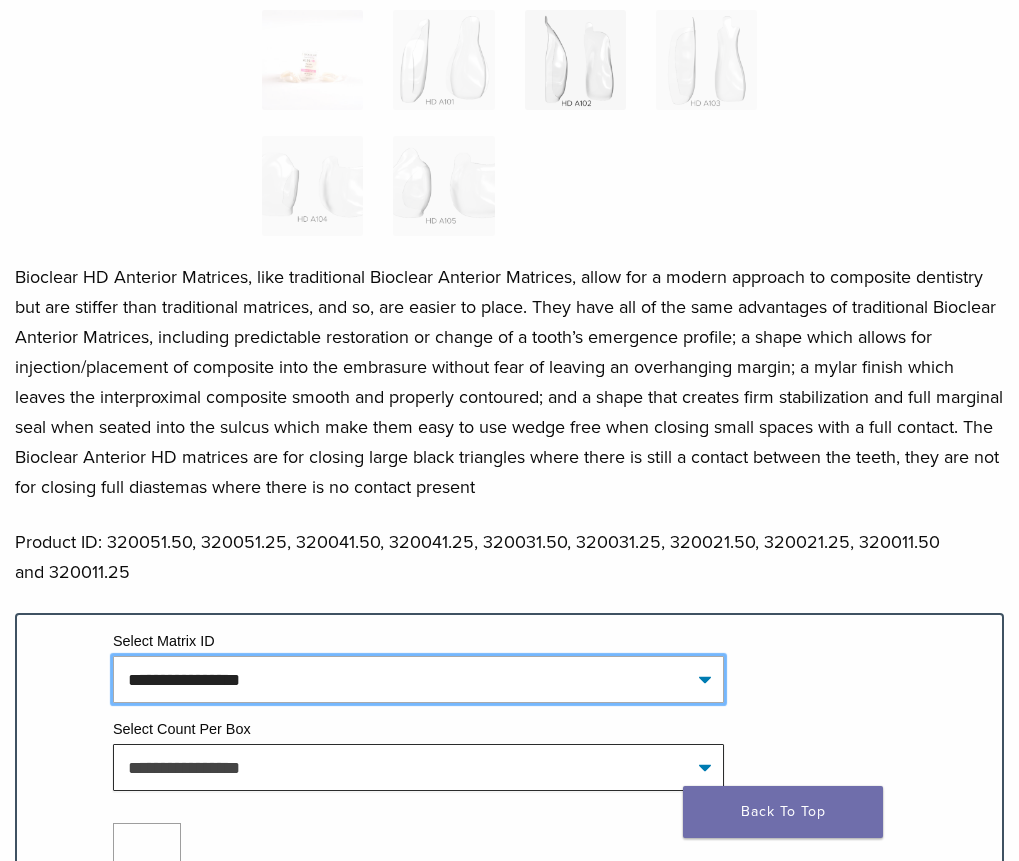 click on "**********" 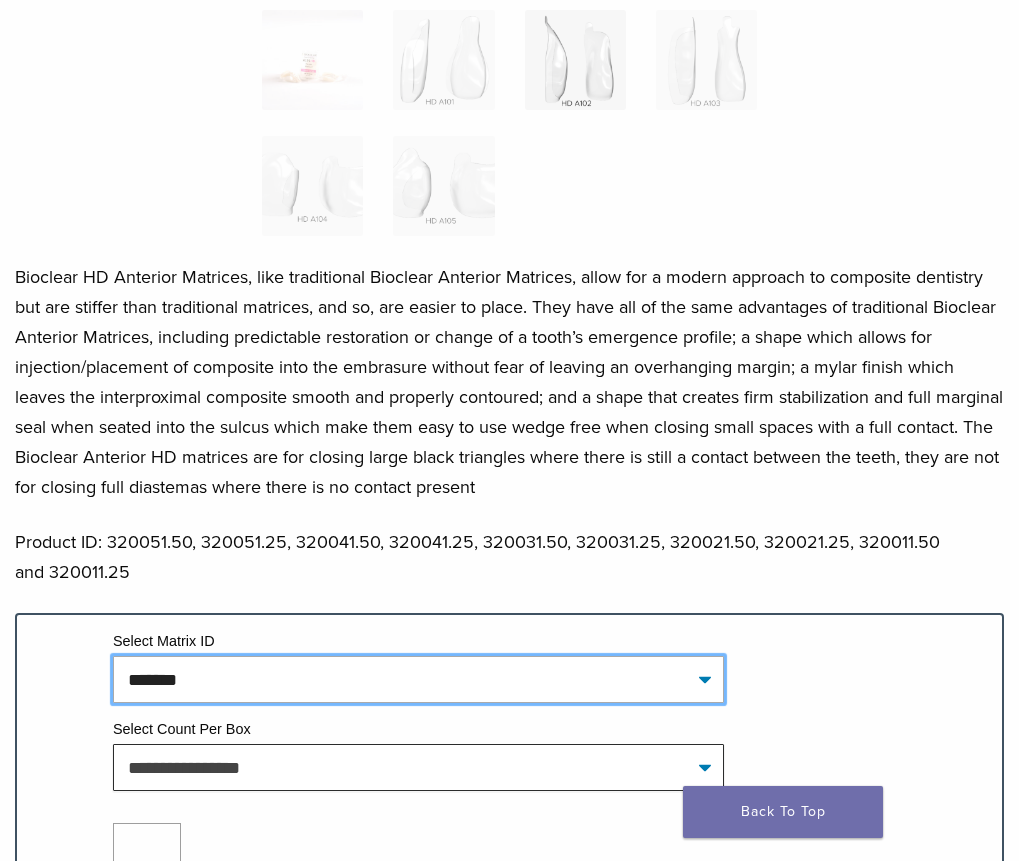 click on "**********" 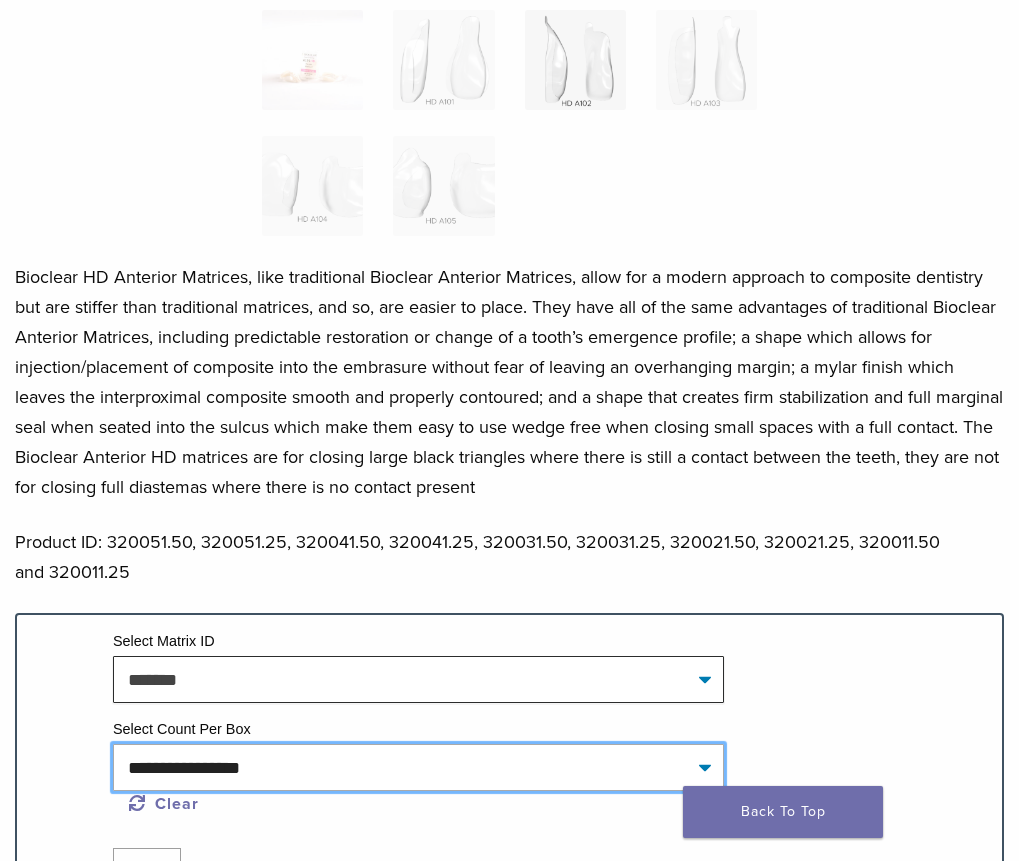 click on "**********" 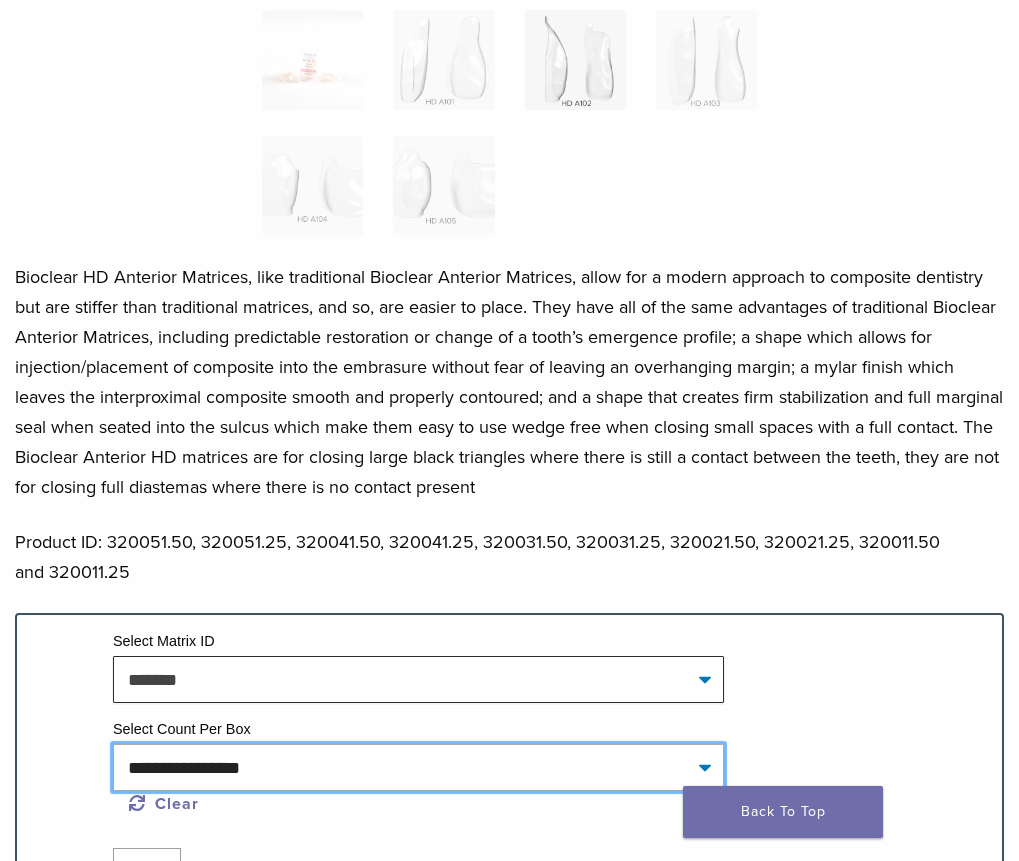 select on "*****" 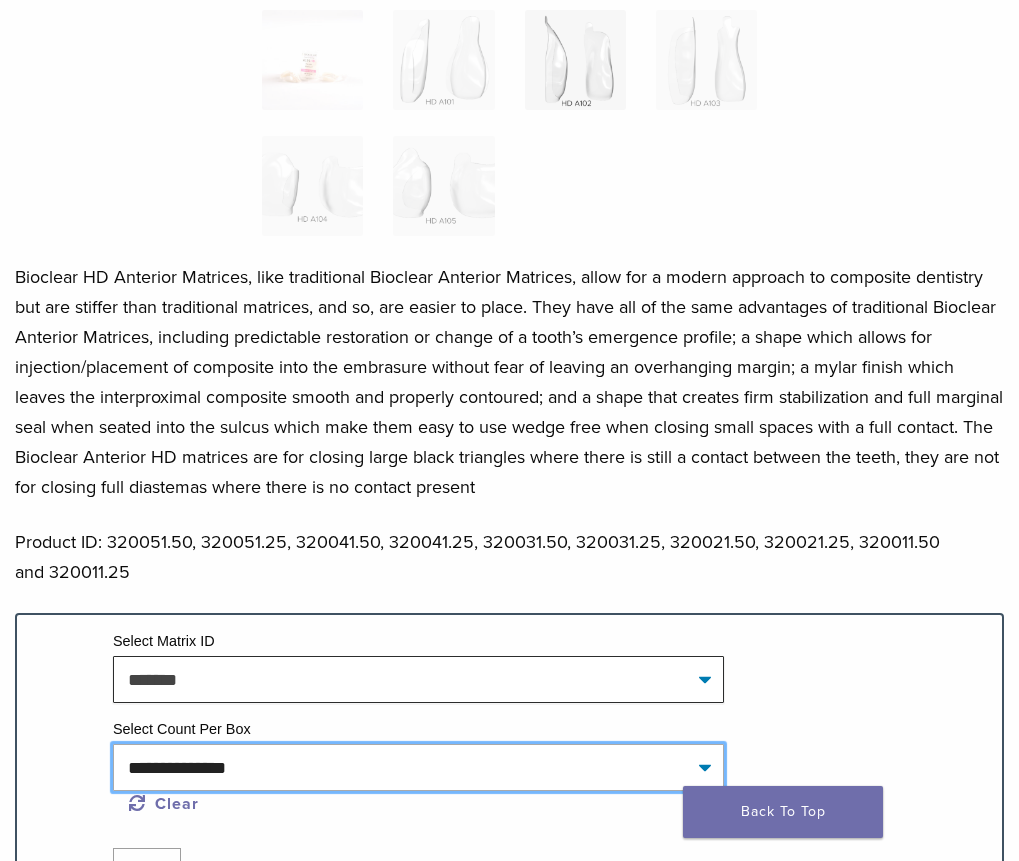 click on "**********" 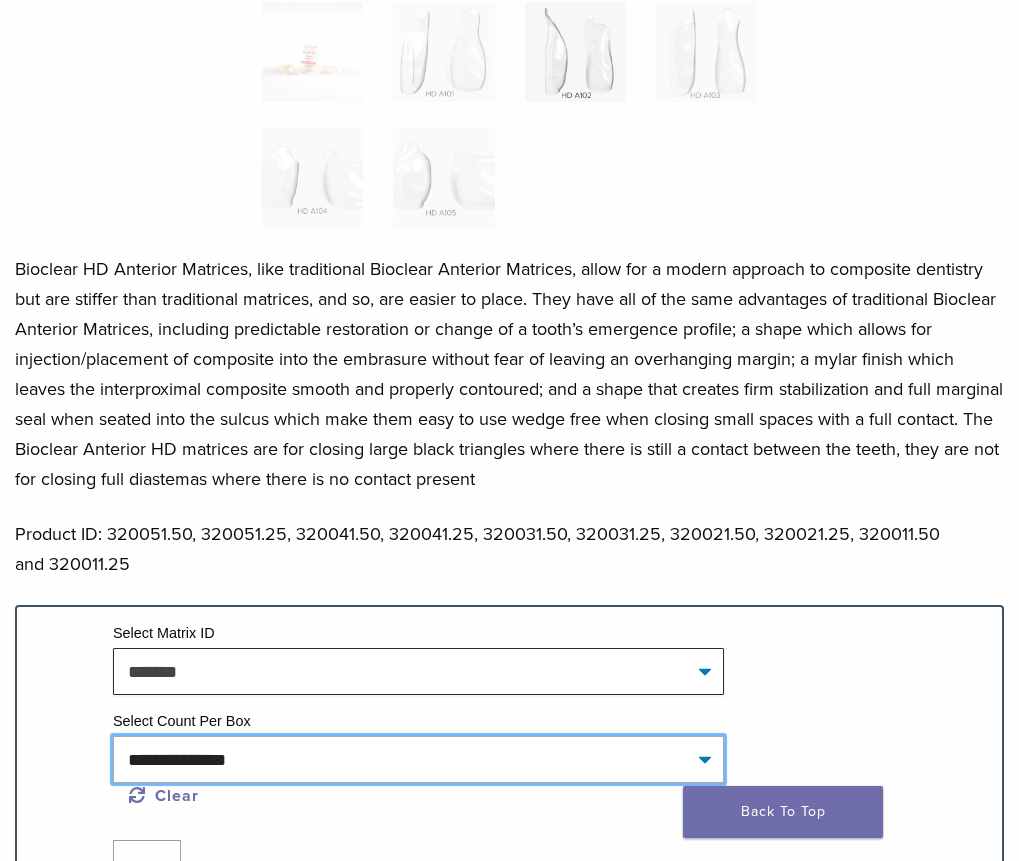 select on "*******" 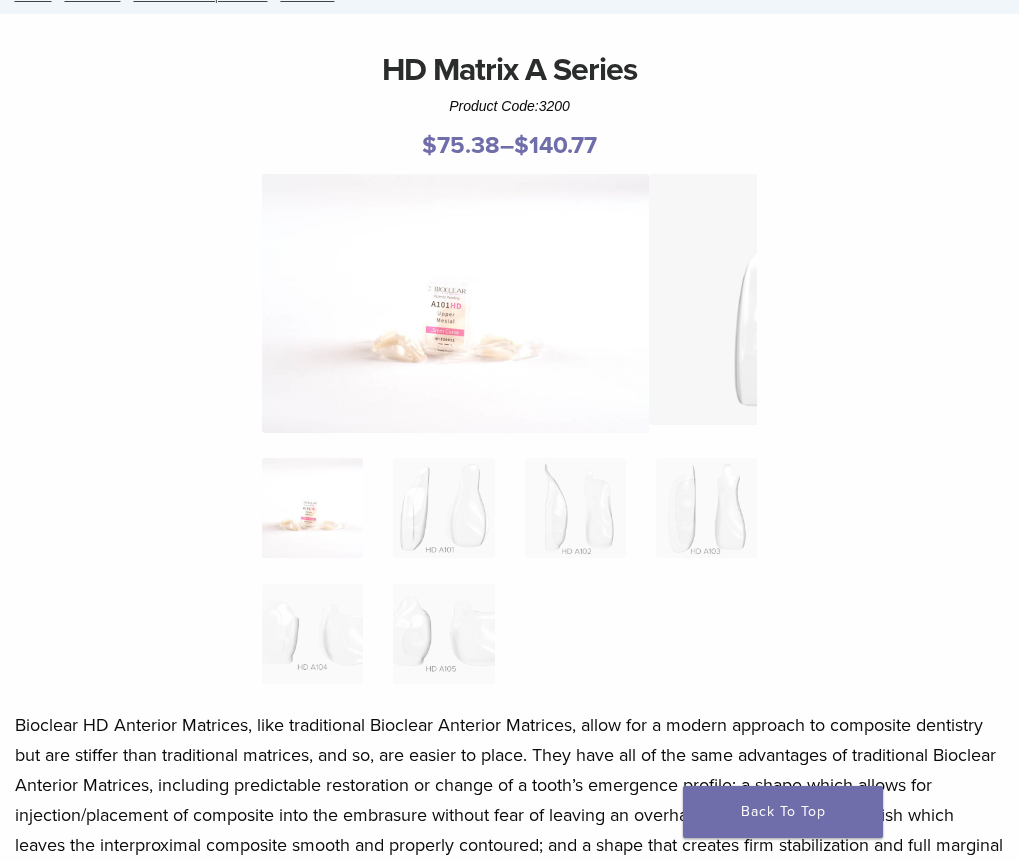 scroll, scrollTop: 0, scrollLeft: 0, axis: both 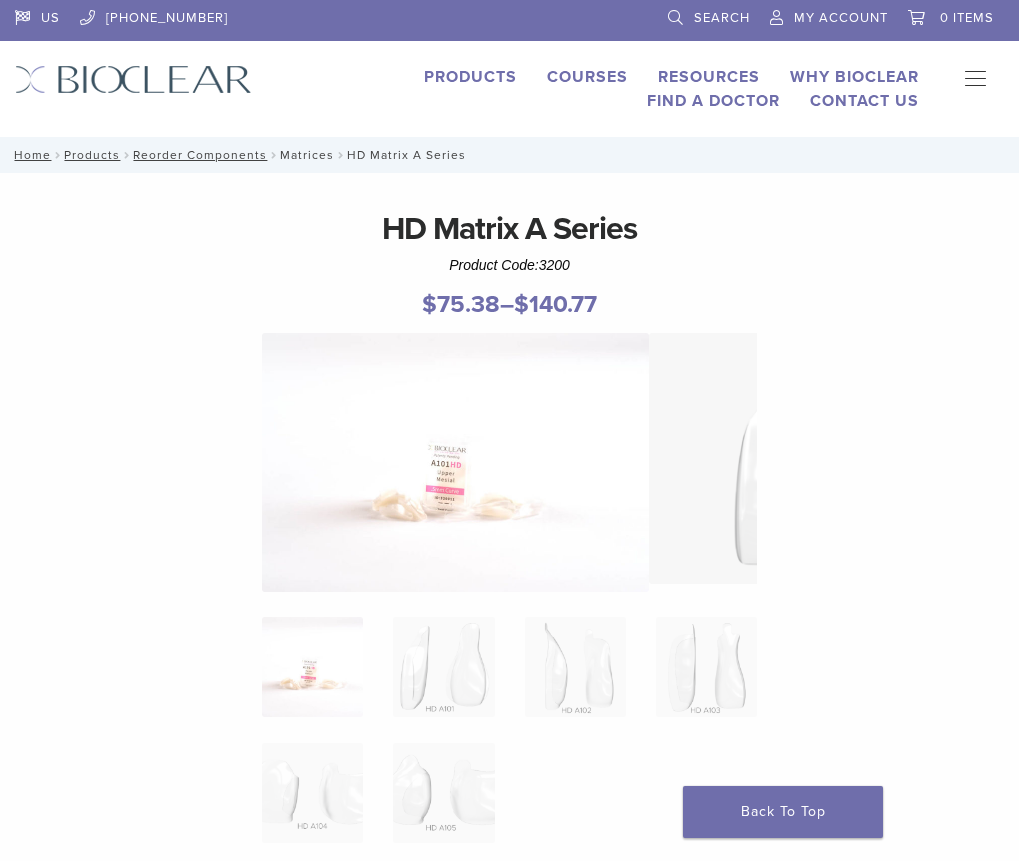 click on "Matrices" at bounding box center [307, 155] 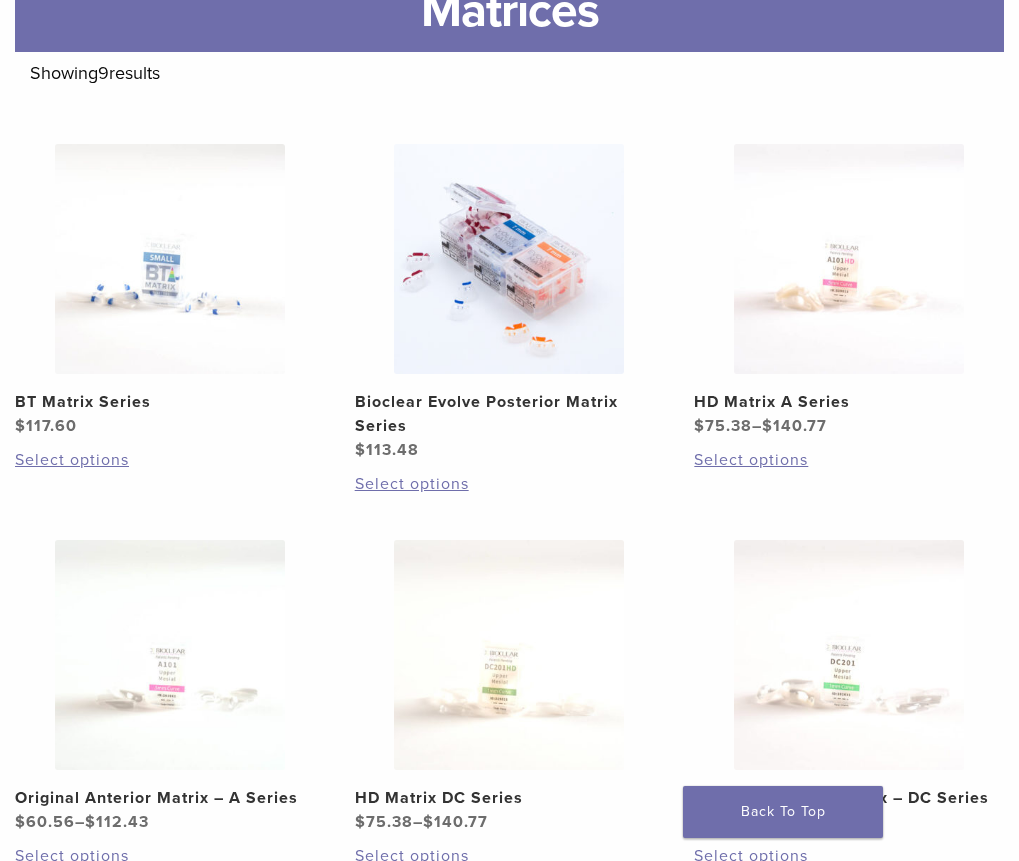 scroll, scrollTop: 300, scrollLeft: 0, axis: vertical 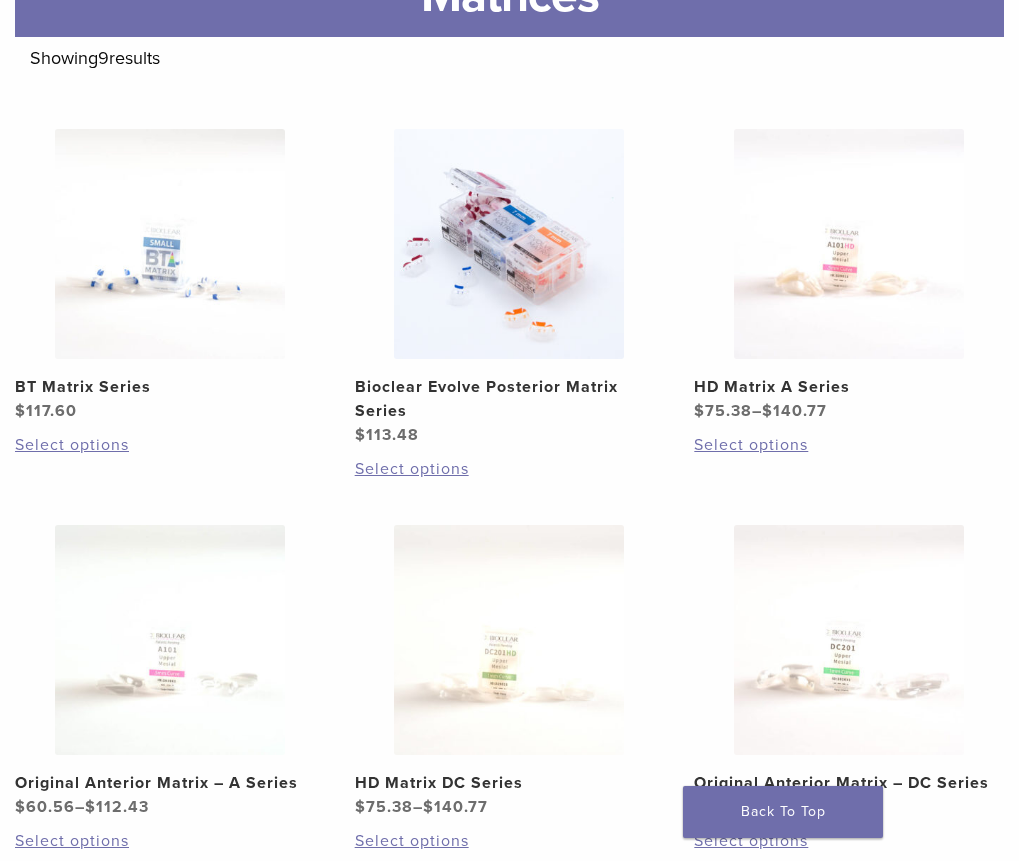 click on "Original Anterior Matrix – A Series" at bounding box center (170, 783) 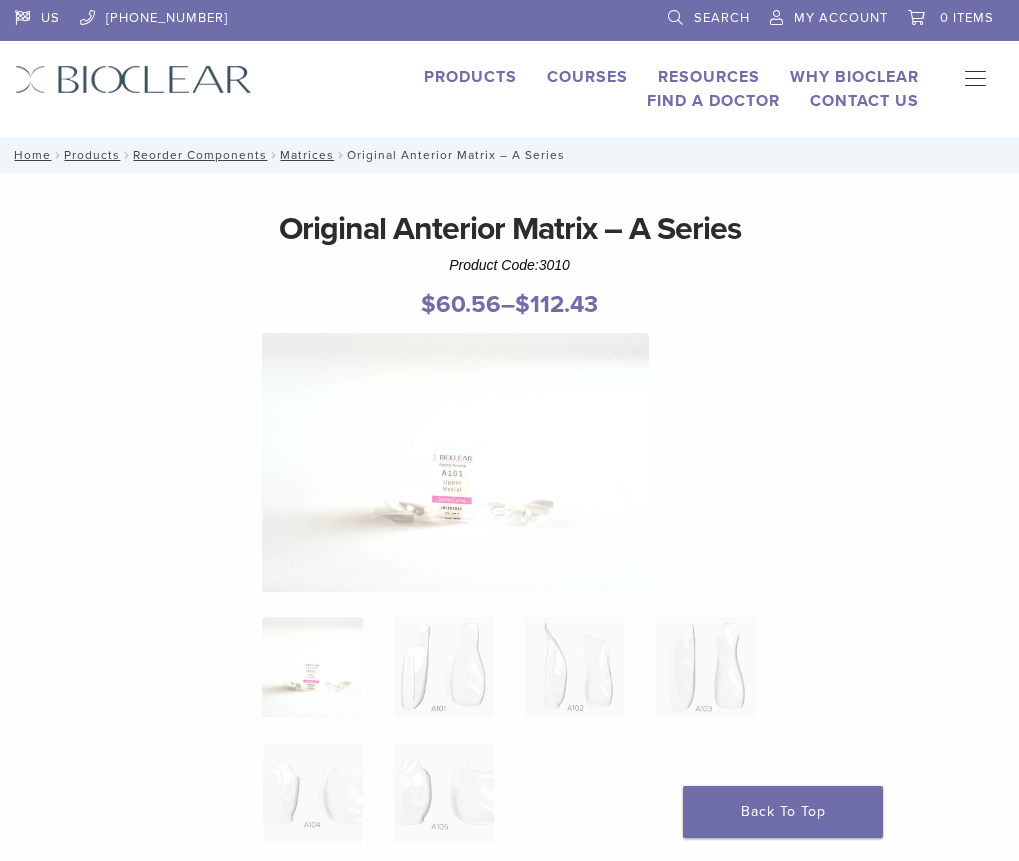 scroll, scrollTop: 0, scrollLeft: 0, axis: both 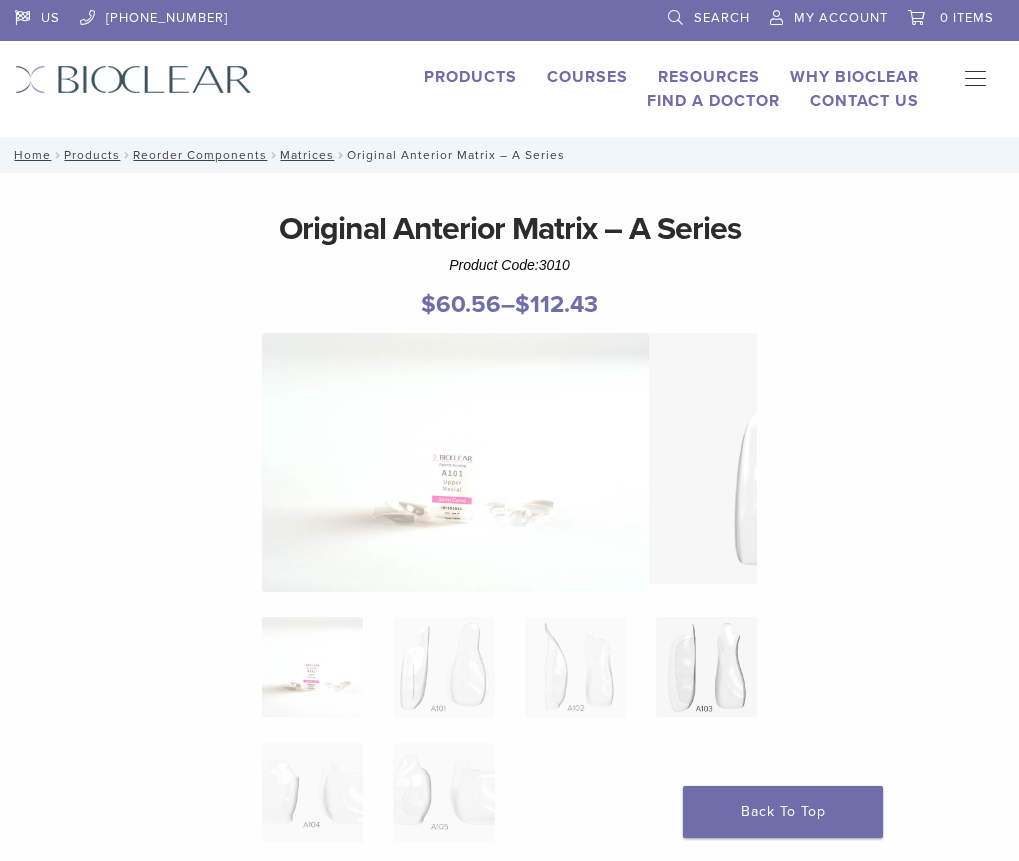 click at bounding box center [706, 667] 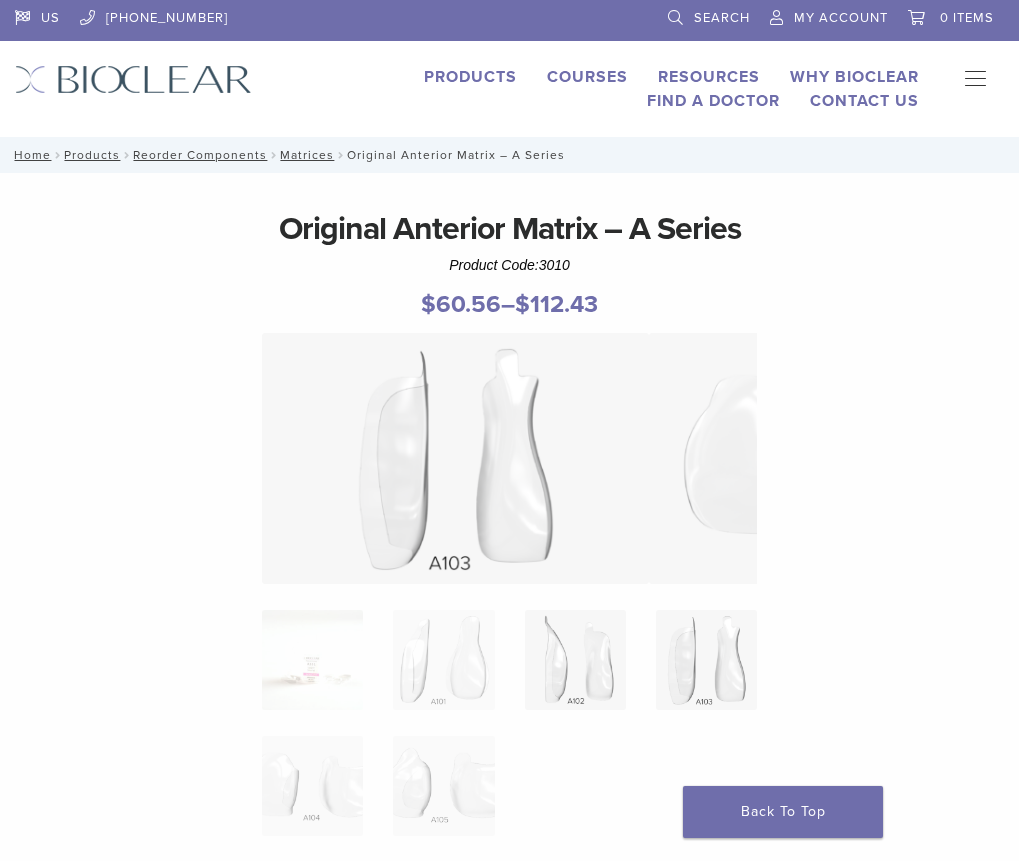 click at bounding box center [575, 660] 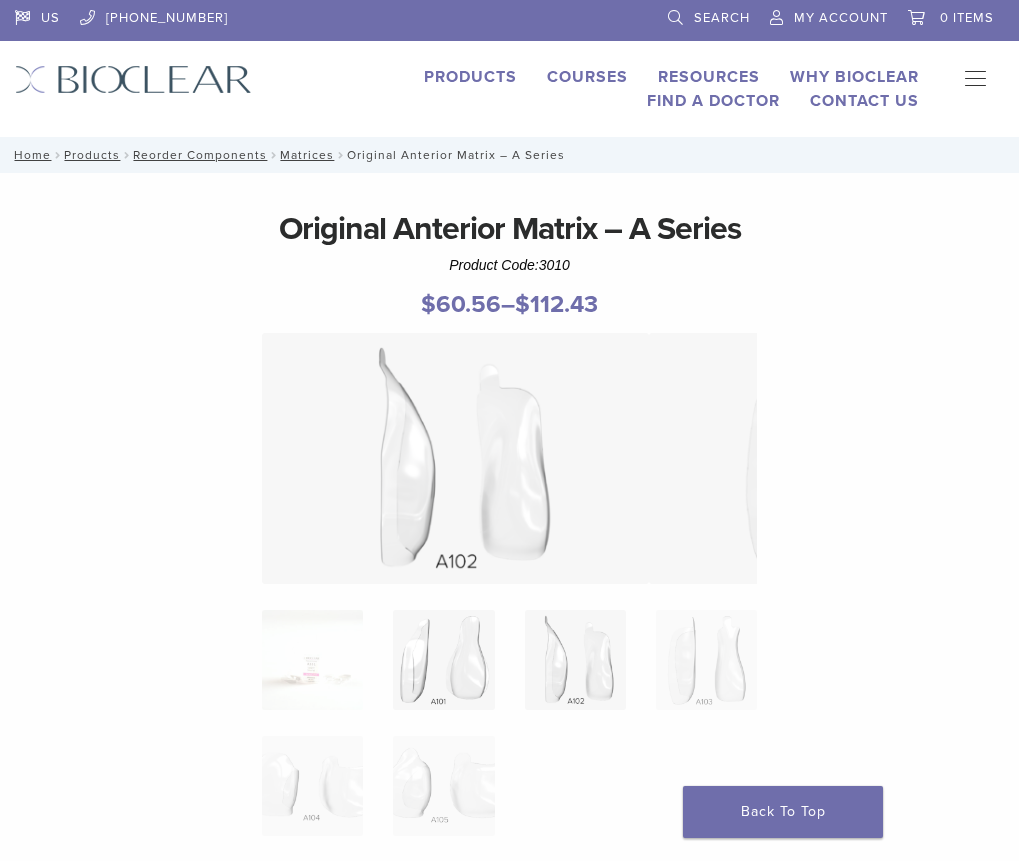 click at bounding box center [443, 660] 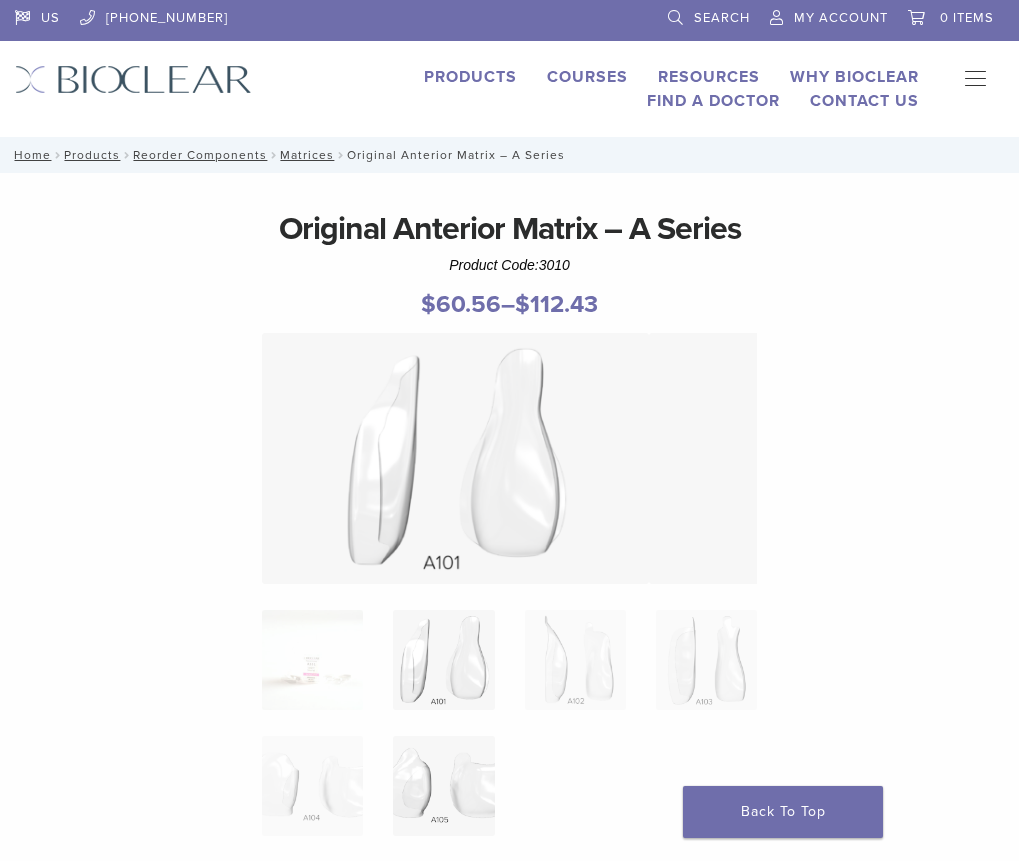 click at bounding box center (443, 786) 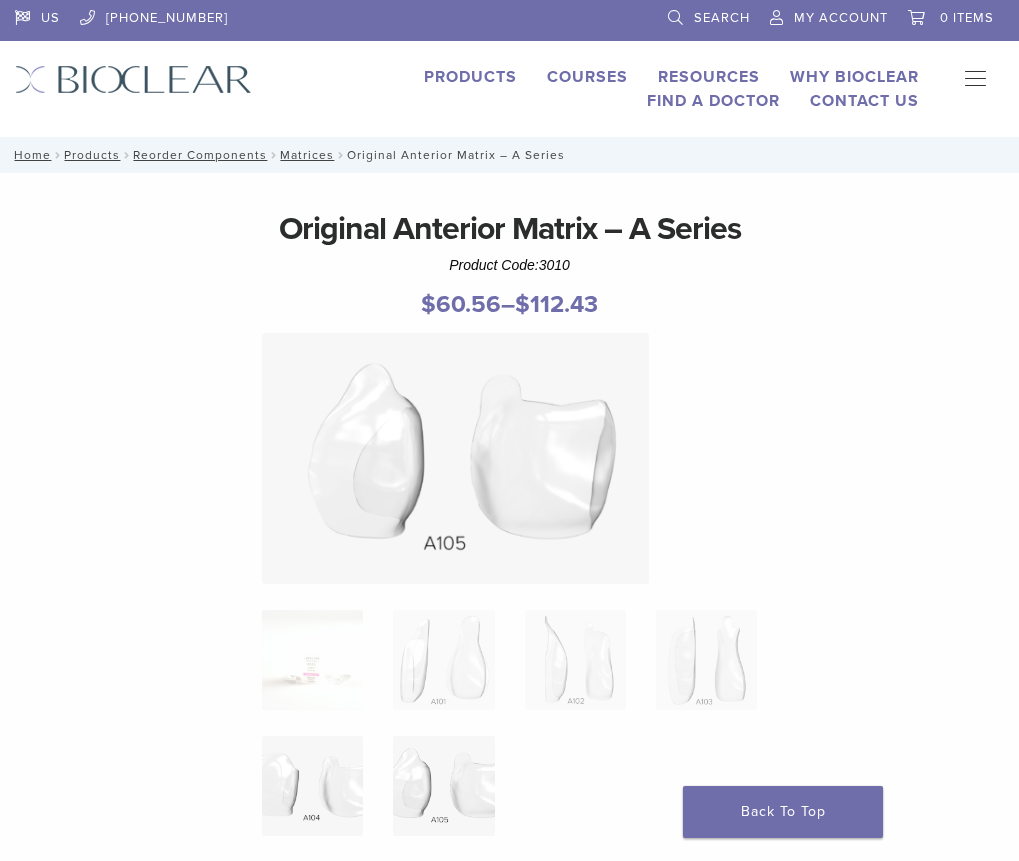 click at bounding box center [312, 786] 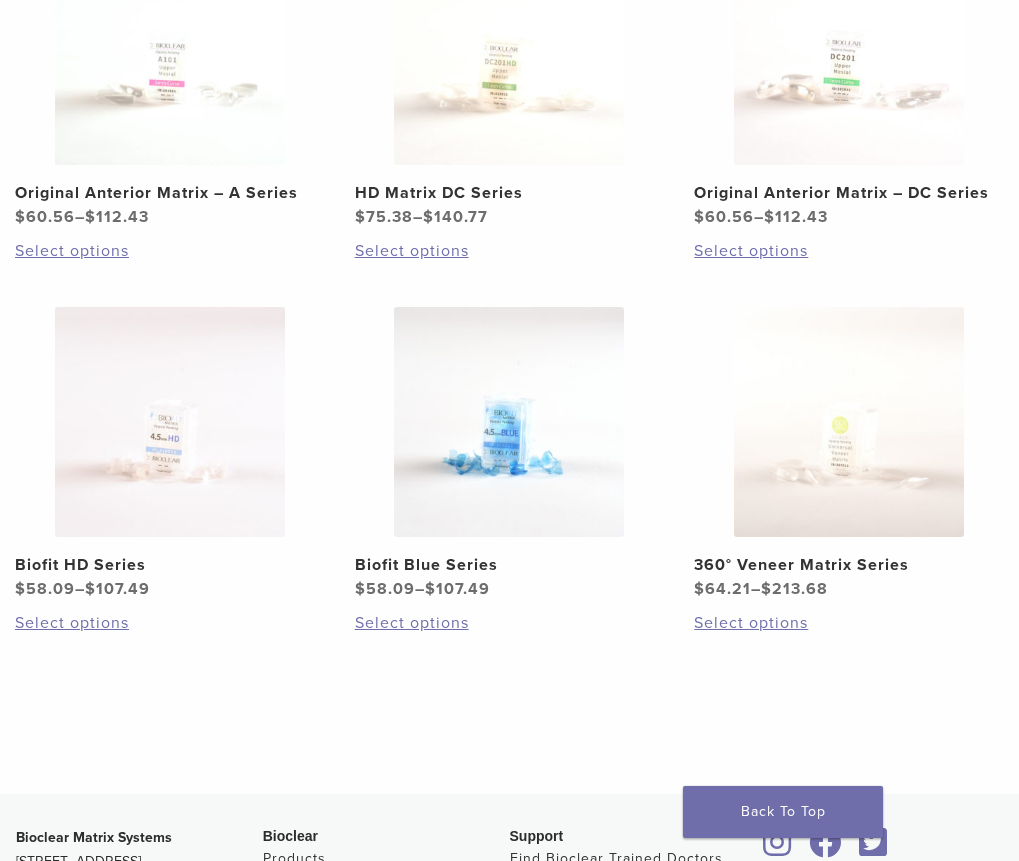 scroll, scrollTop: 973, scrollLeft: 0, axis: vertical 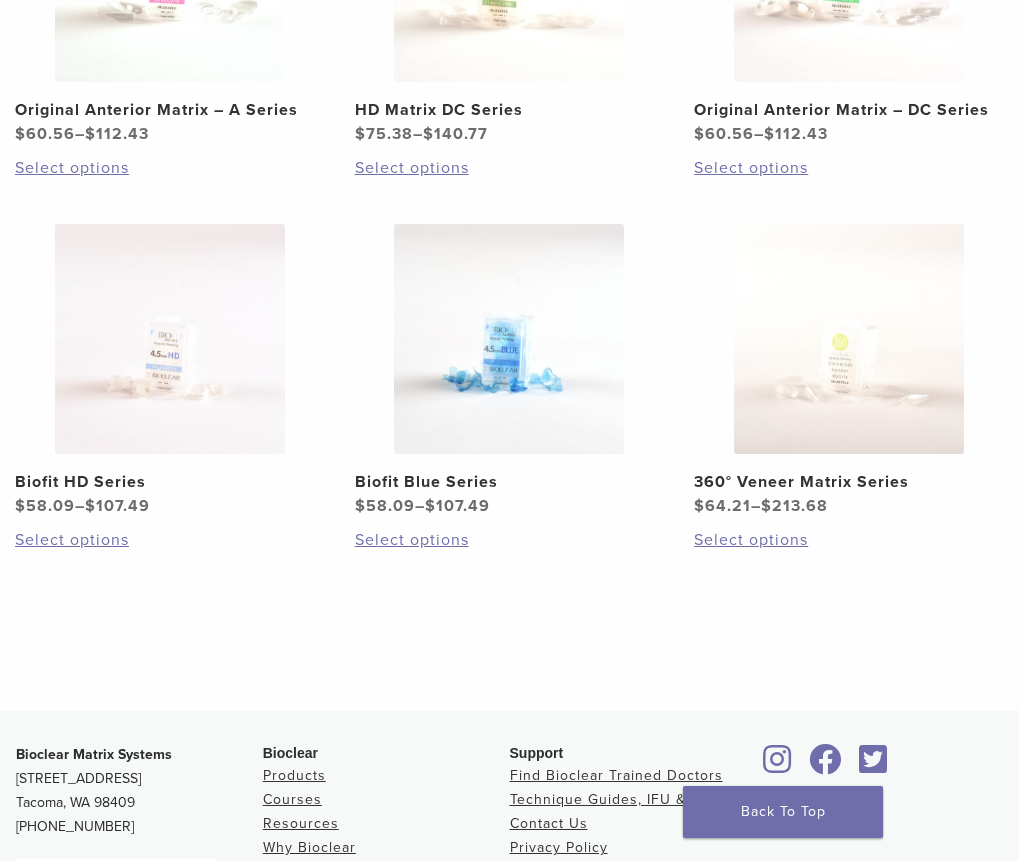 click on "360° Veneer Matrix Series" at bounding box center (849, 482) 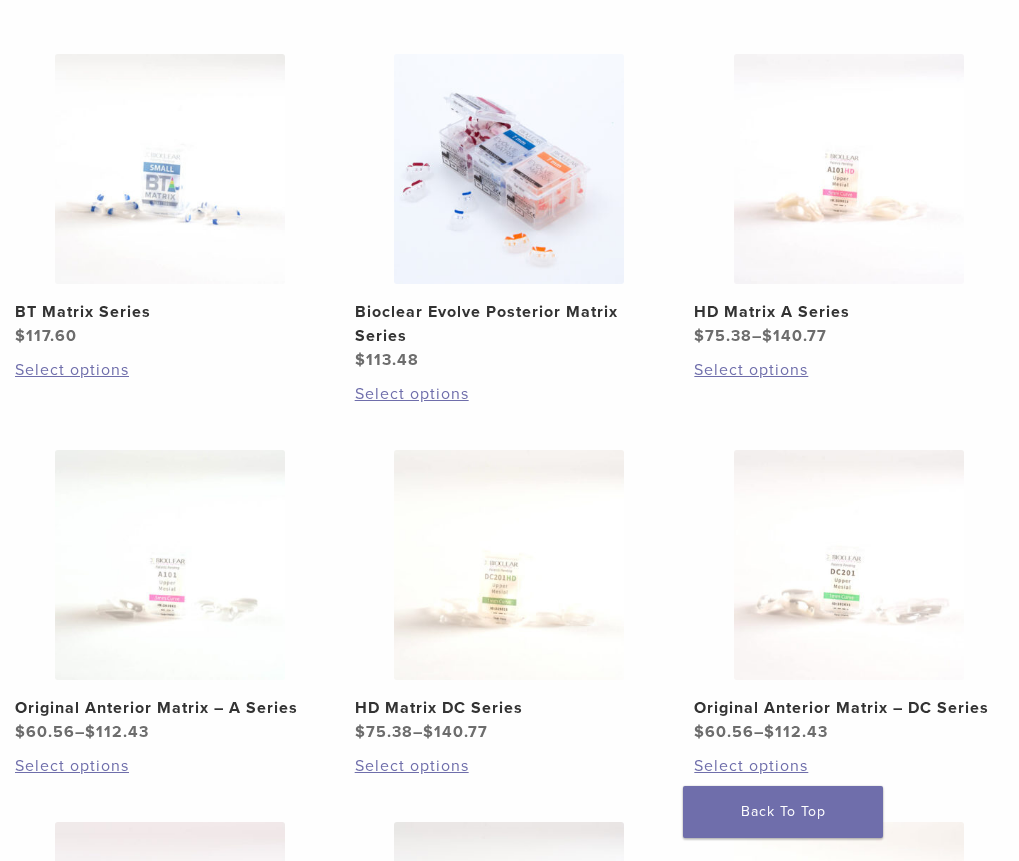 scroll, scrollTop: 373, scrollLeft: 0, axis: vertical 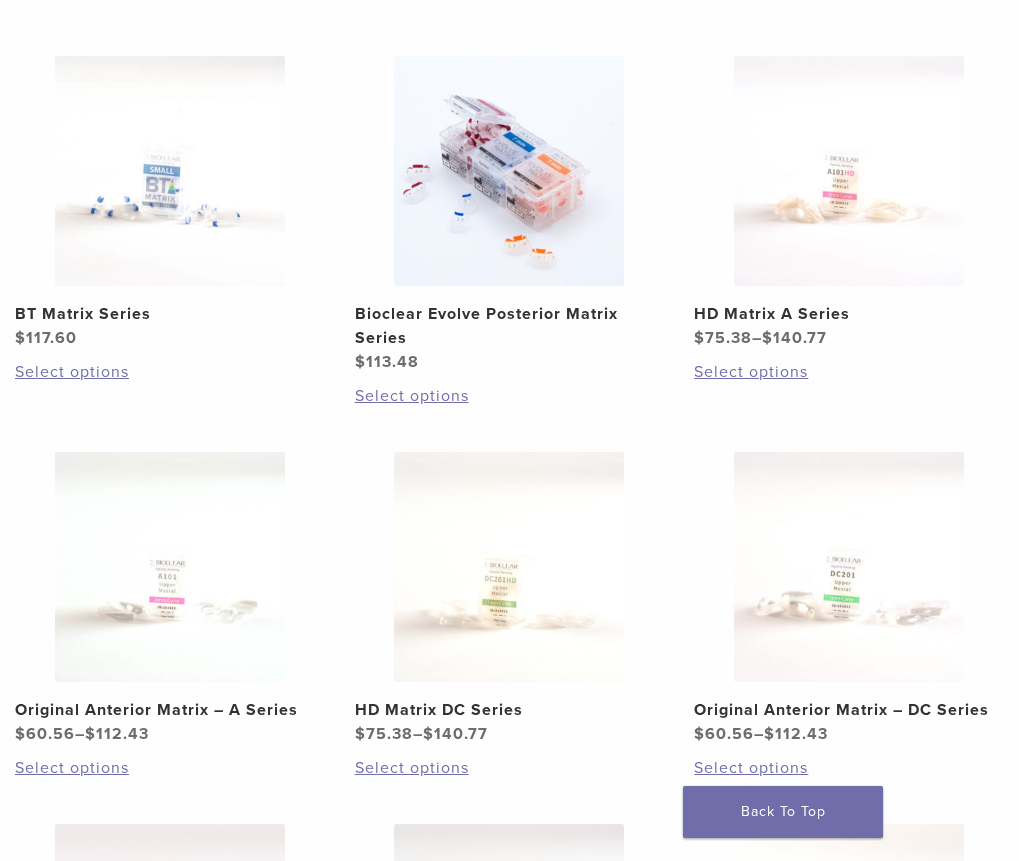 click on "HD Matrix A Series" at bounding box center [849, 314] 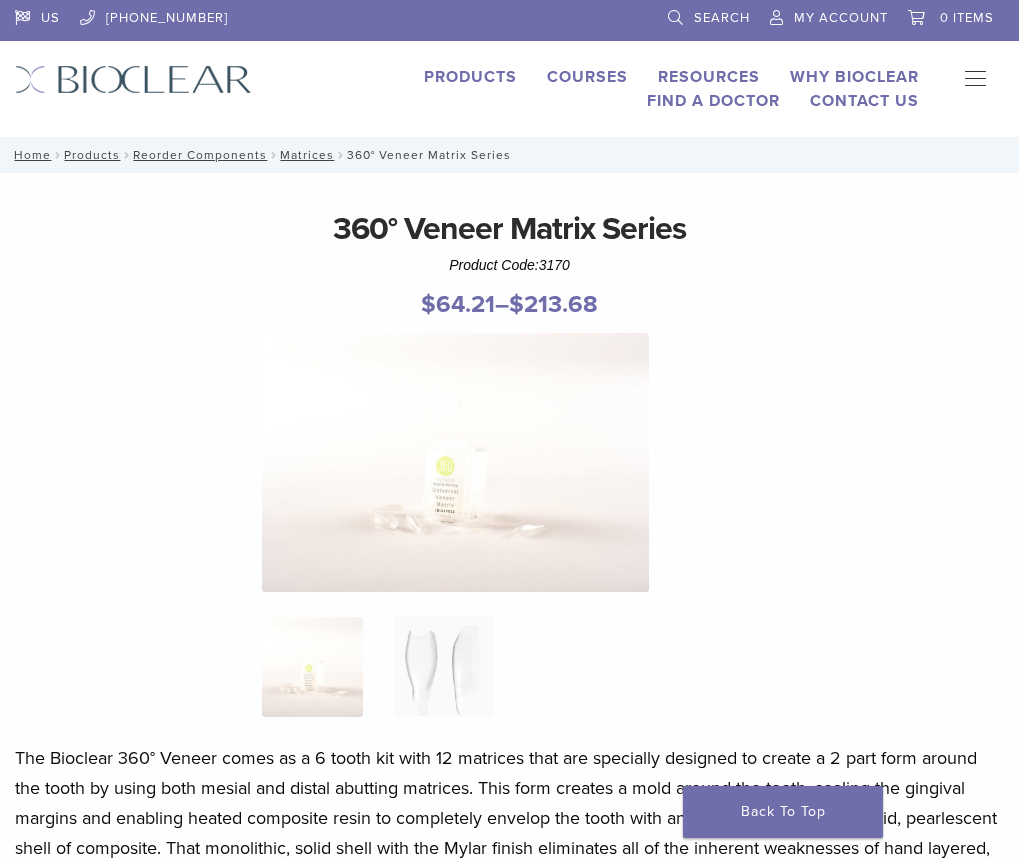 scroll, scrollTop: 0, scrollLeft: 0, axis: both 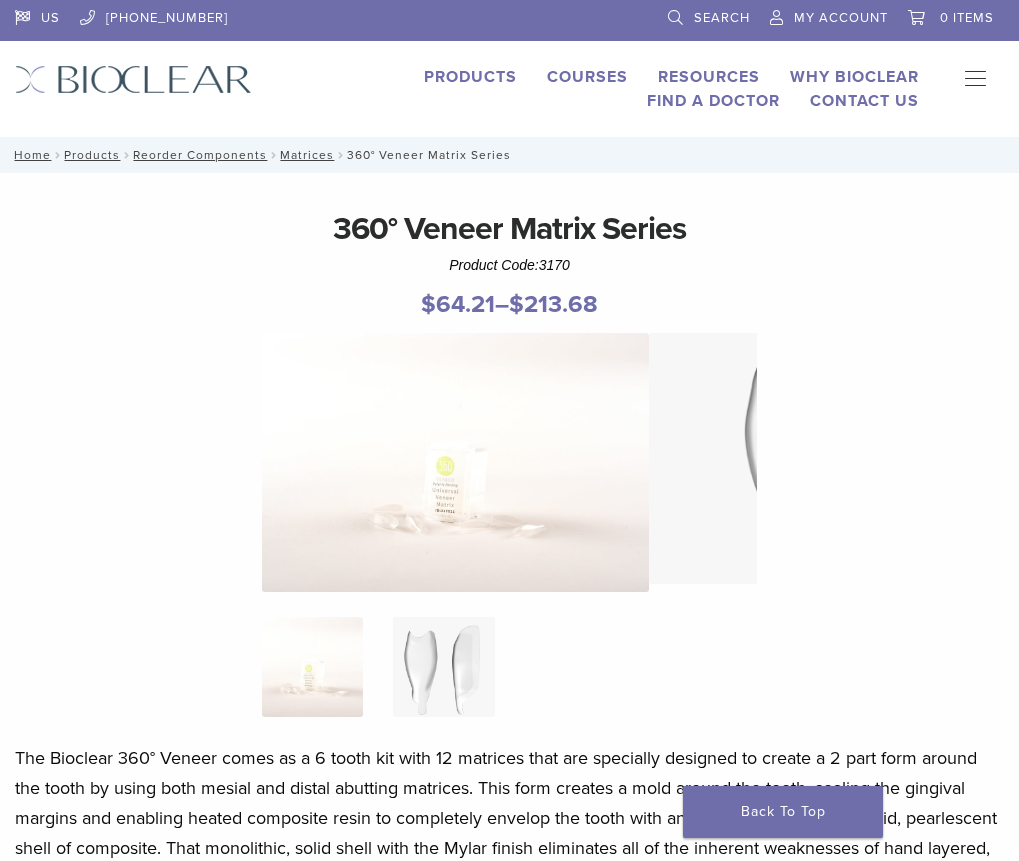 click at bounding box center (443, 667) 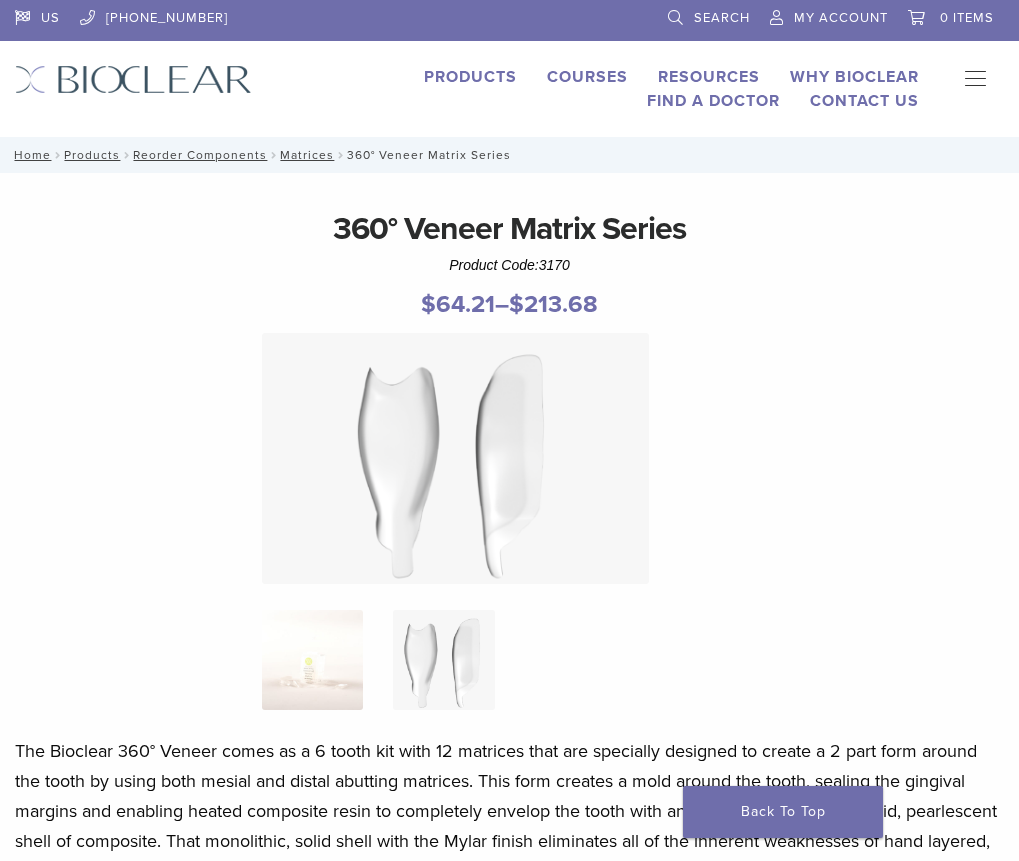 click at bounding box center (312, 660) 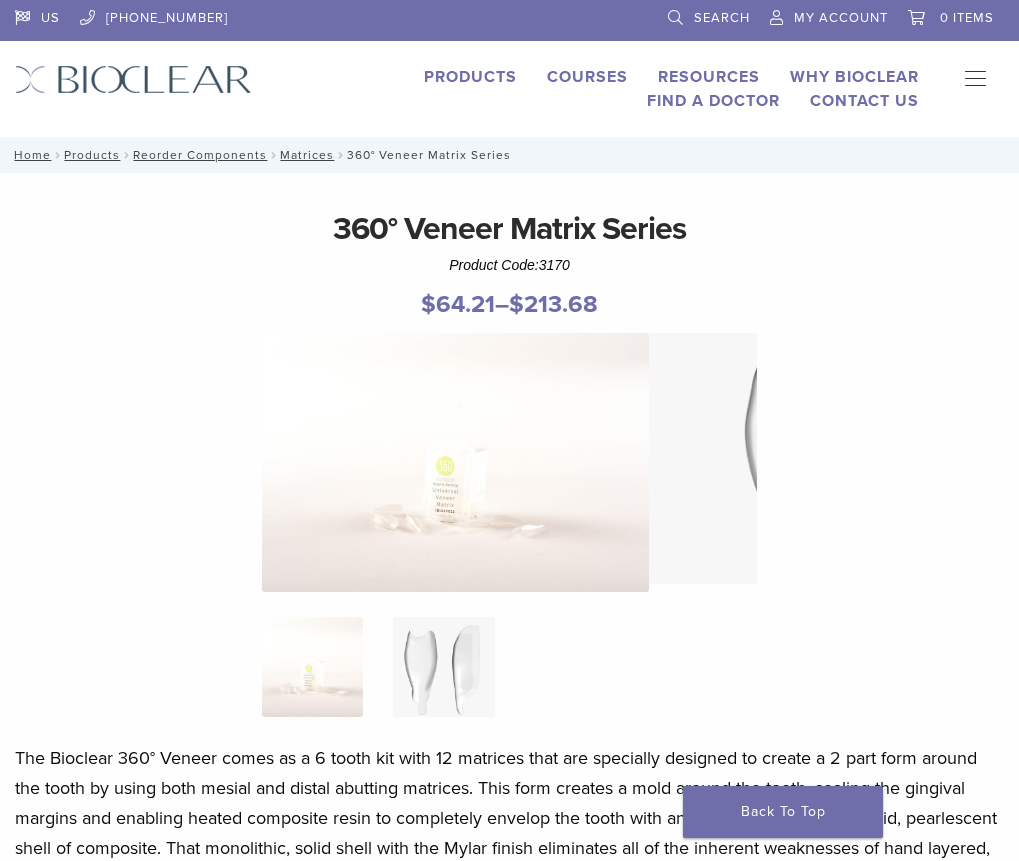 click at bounding box center (443, 667) 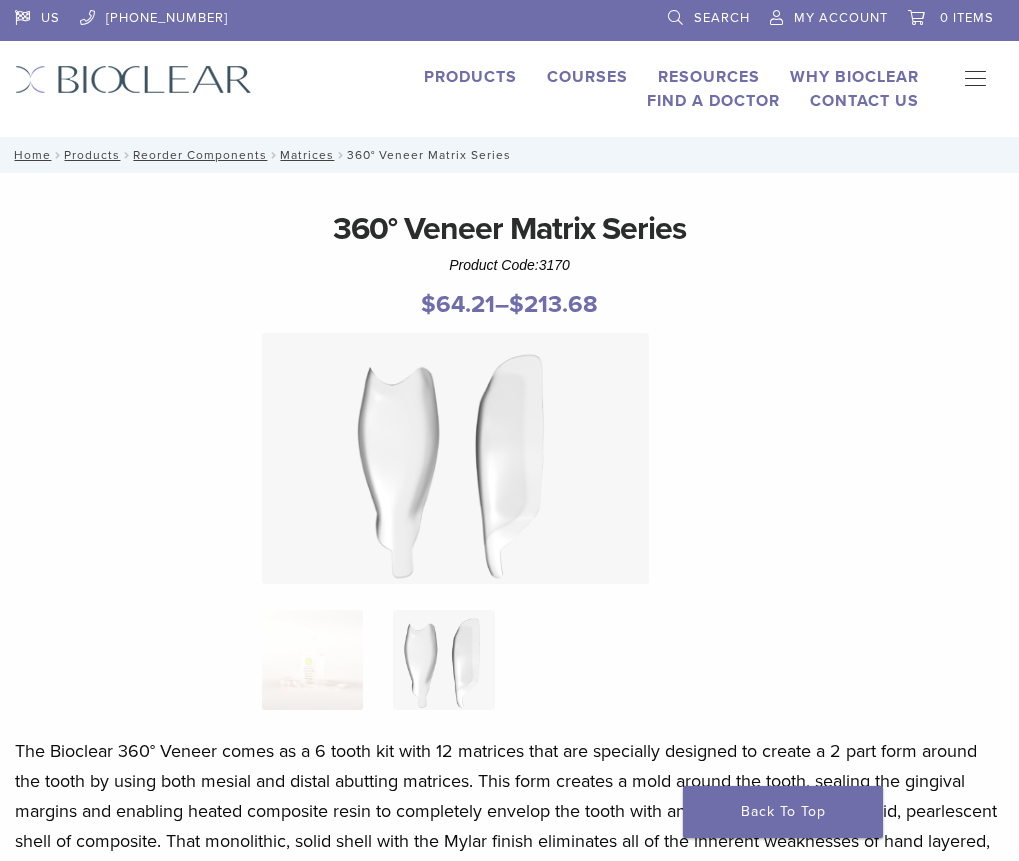click at bounding box center (455, 458) 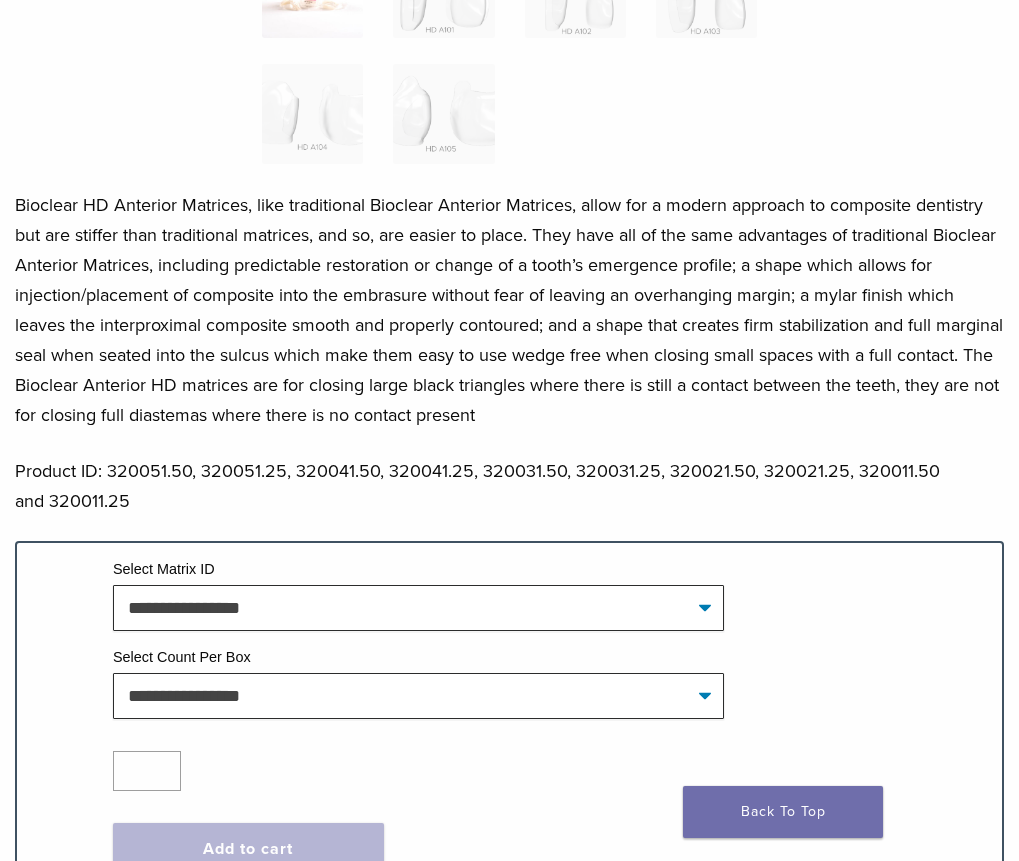 scroll, scrollTop: 800, scrollLeft: 0, axis: vertical 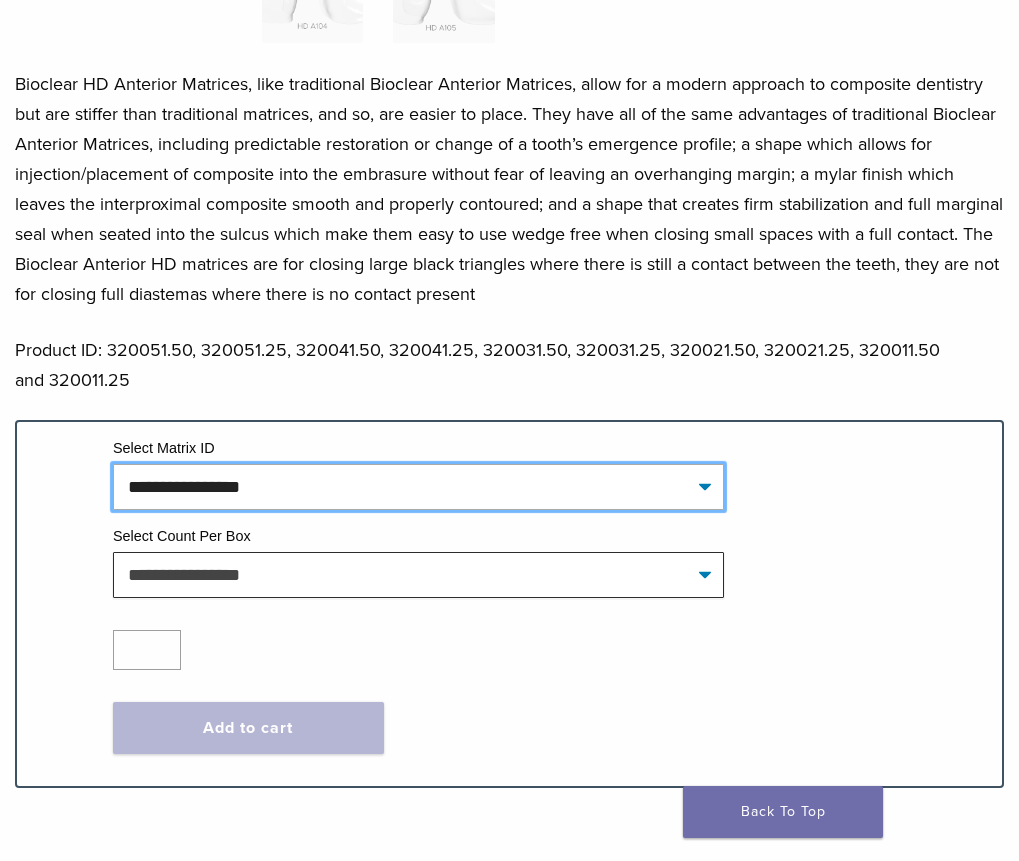 click on "**********" 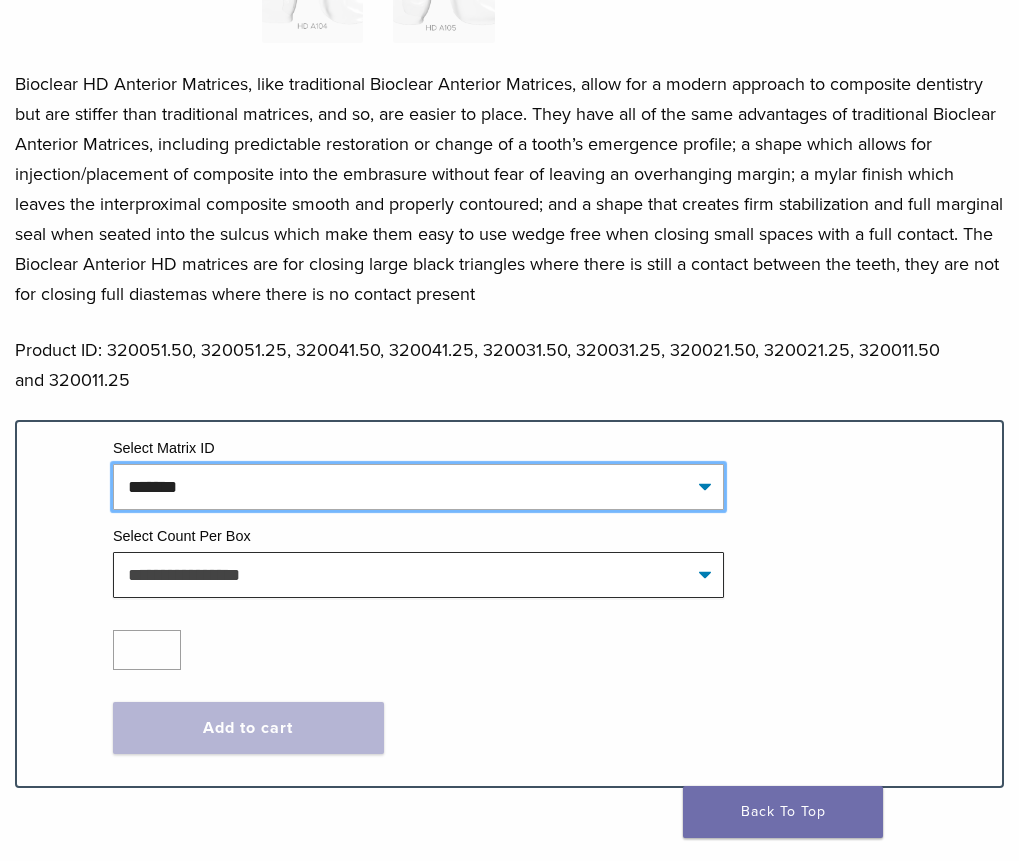 click on "**********" 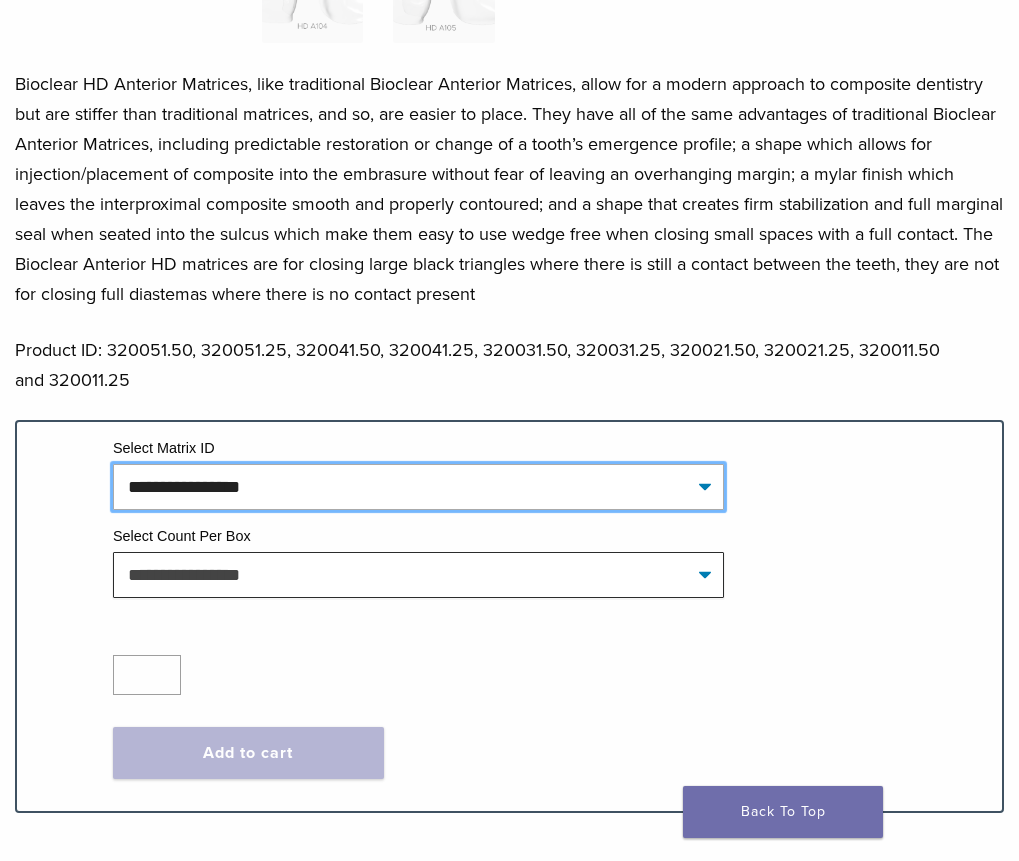 select on "*******" 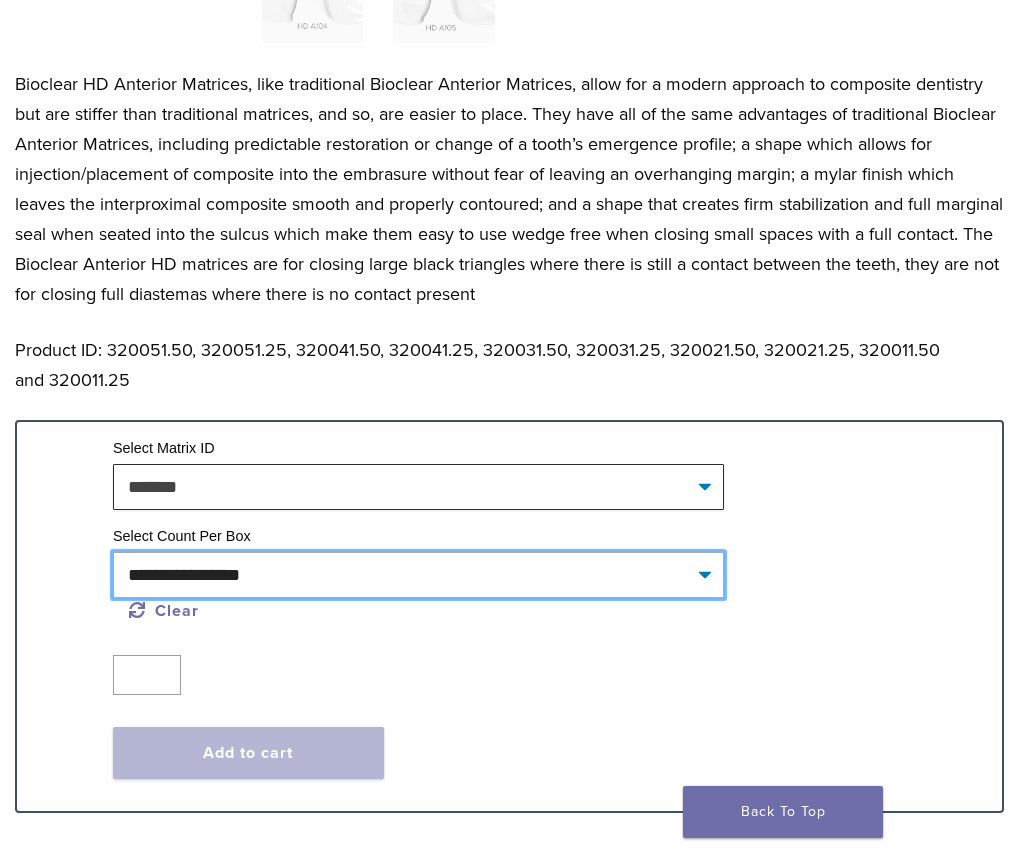 click on "**********" 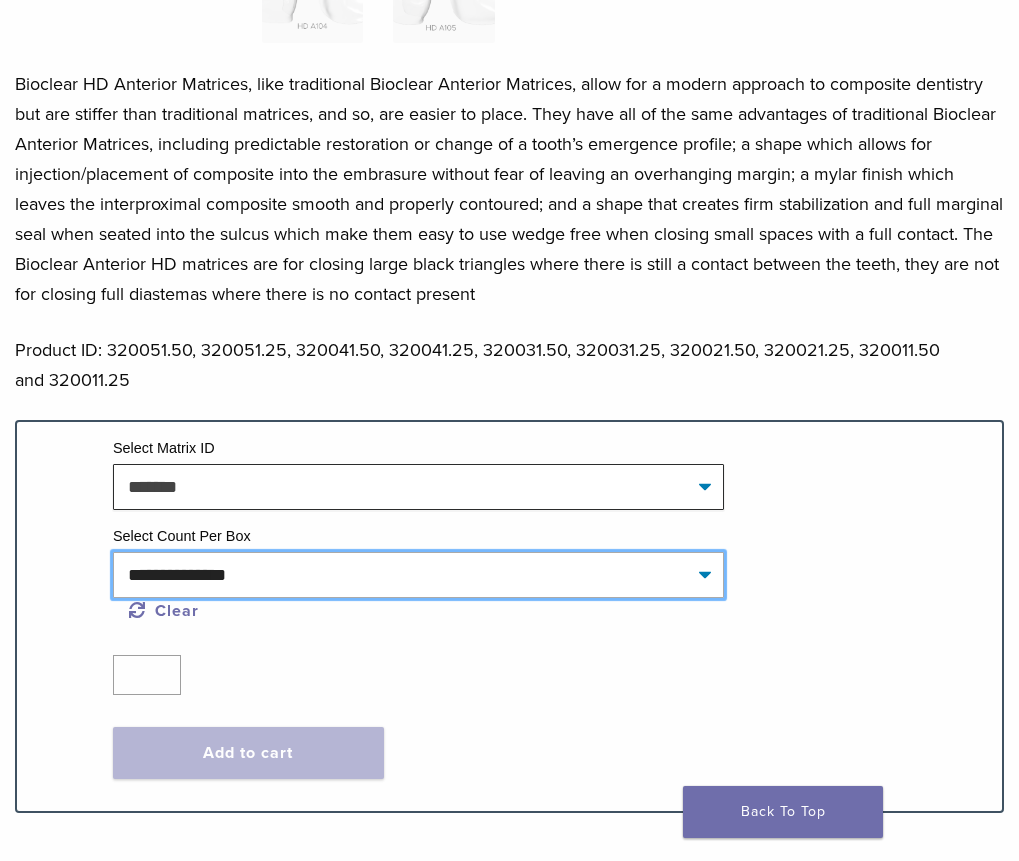 click on "**********" 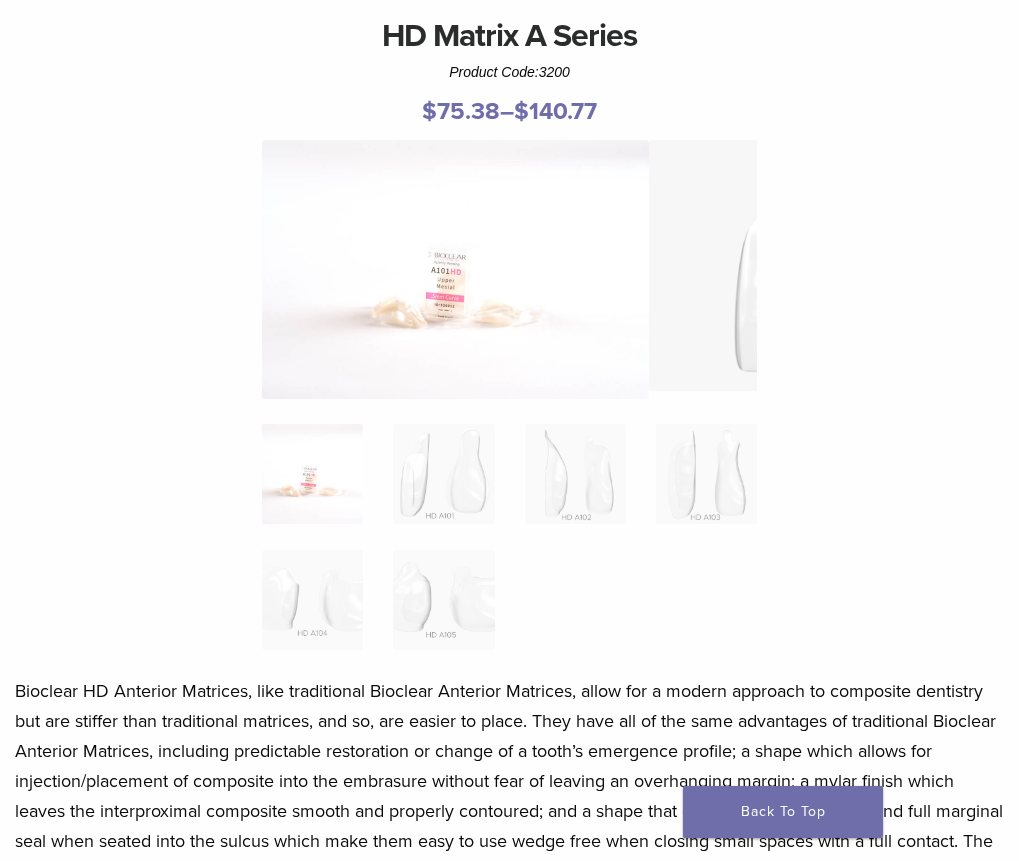 scroll, scrollTop: 0, scrollLeft: 0, axis: both 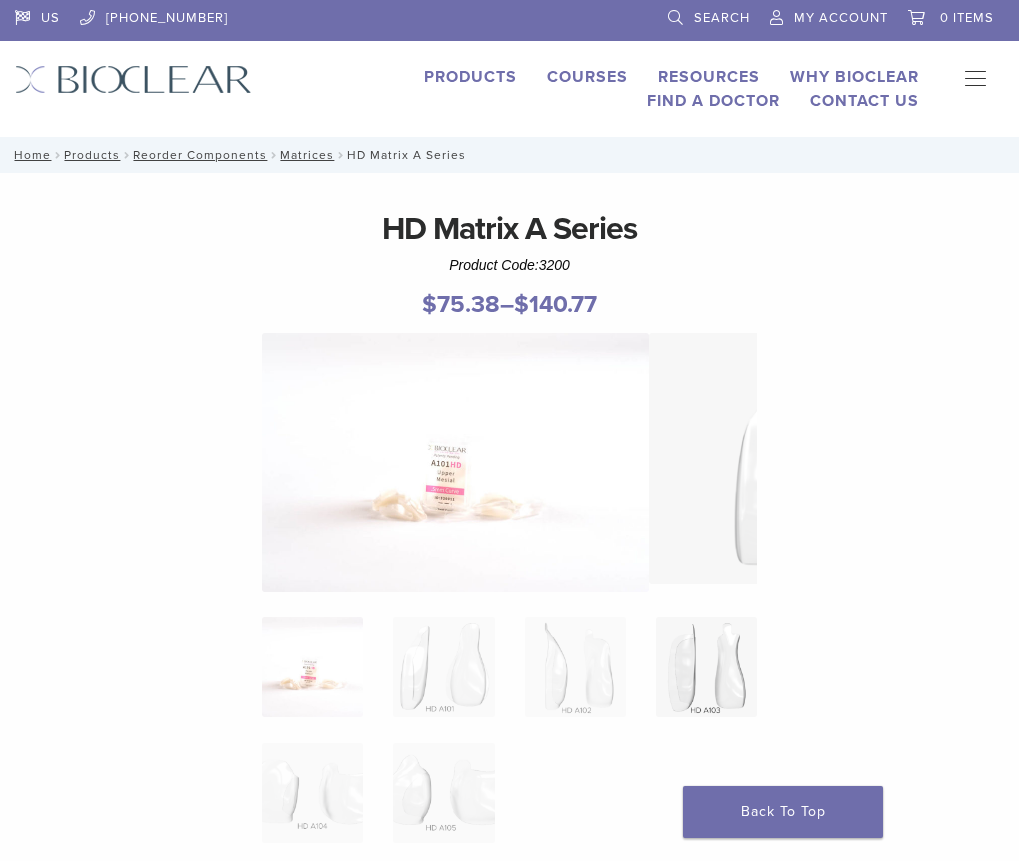 click at bounding box center (706, 667) 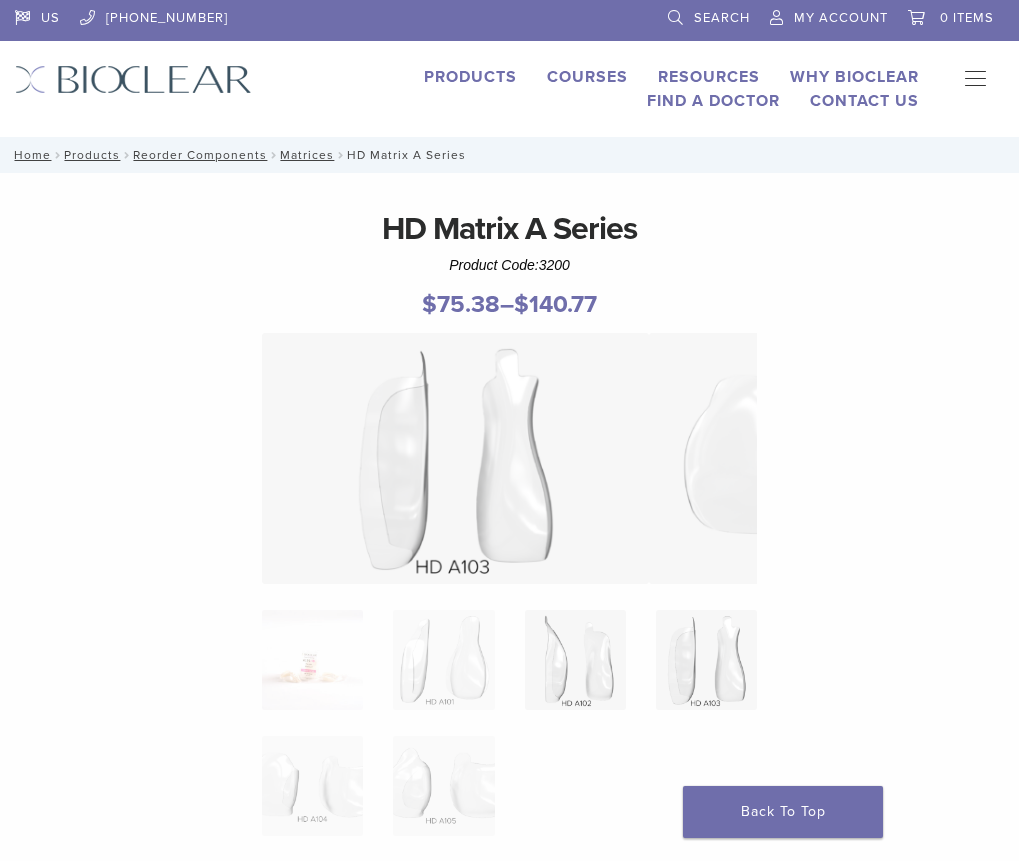 click at bounding box center (575, 660) 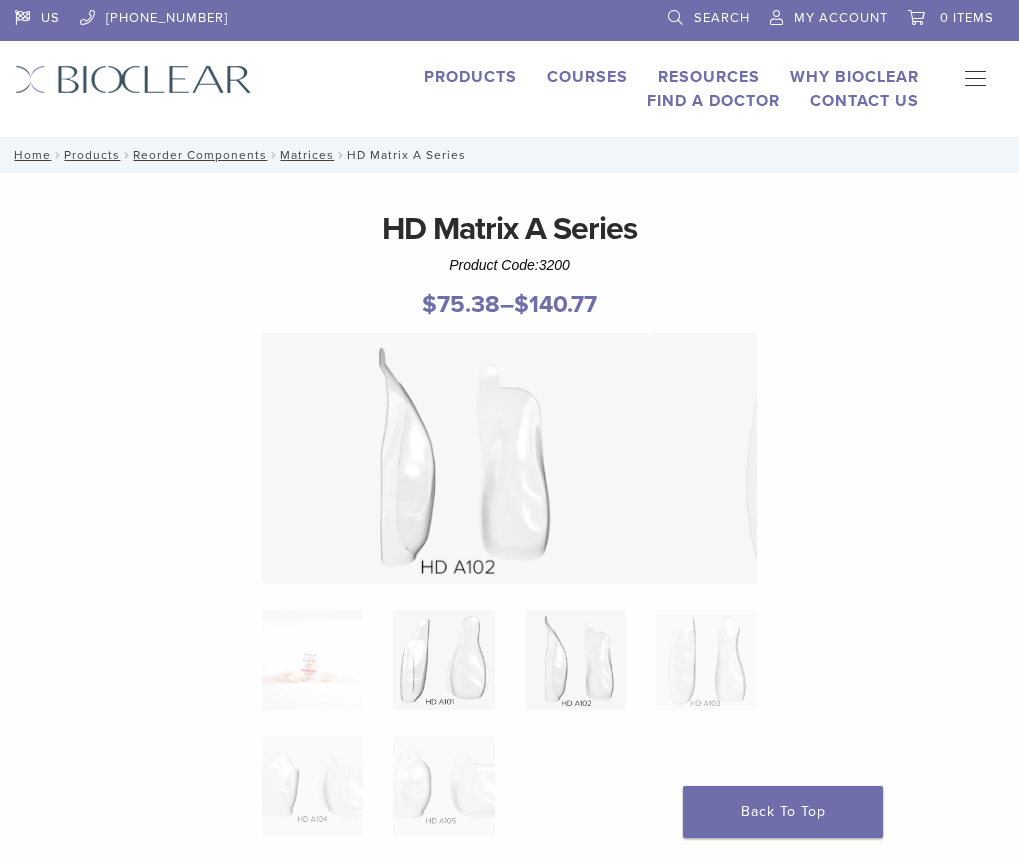 click at bounding box center [443, 660] 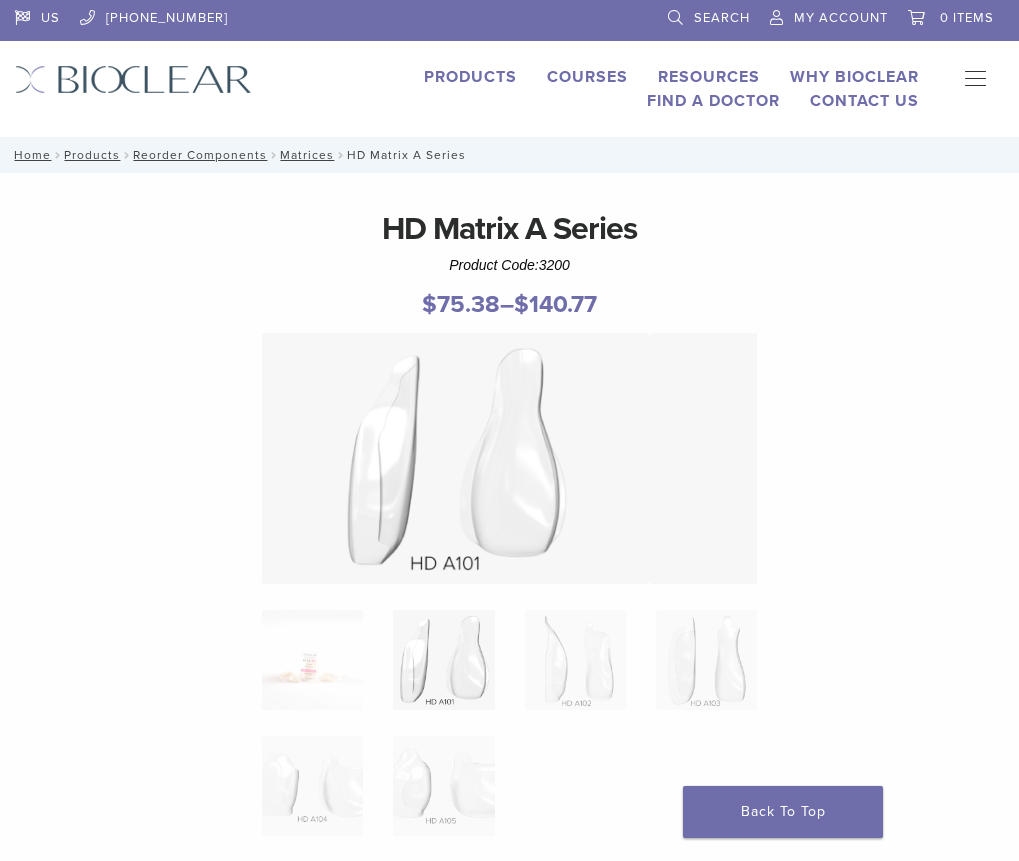 click on "Courses" at bounding box center [587, 77] 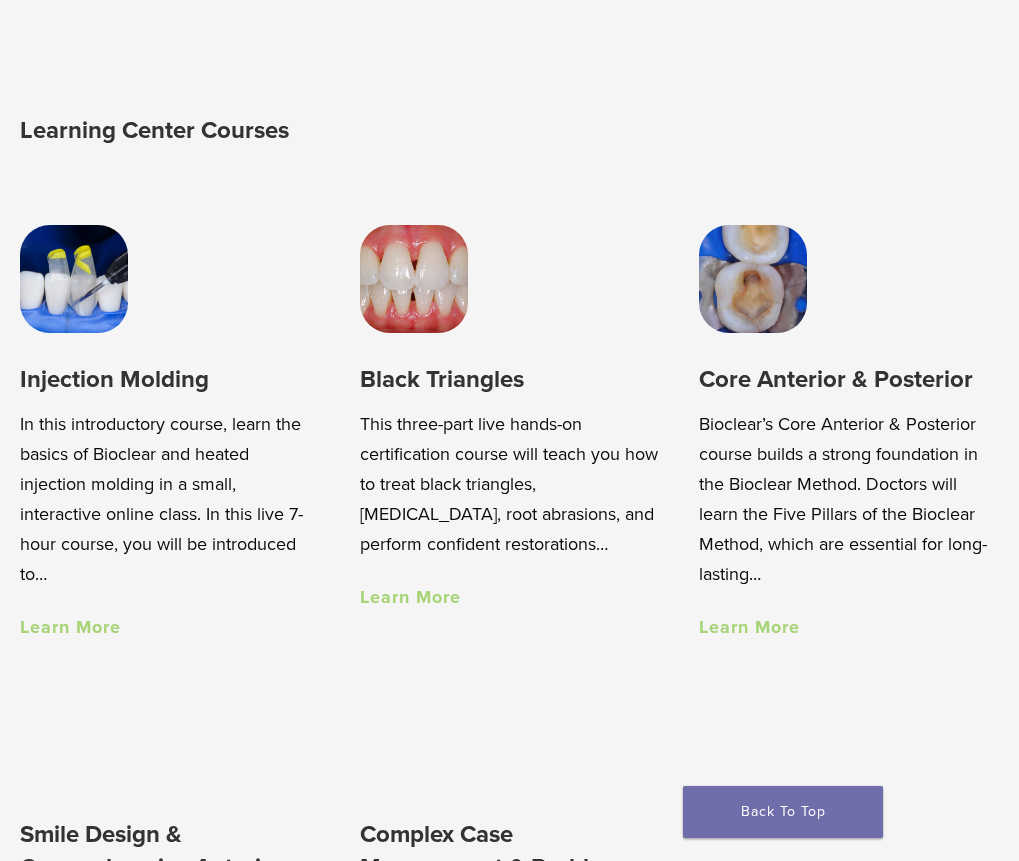 scroll, scrollTop: 1200, scrollLeft: 0, axis: vertical 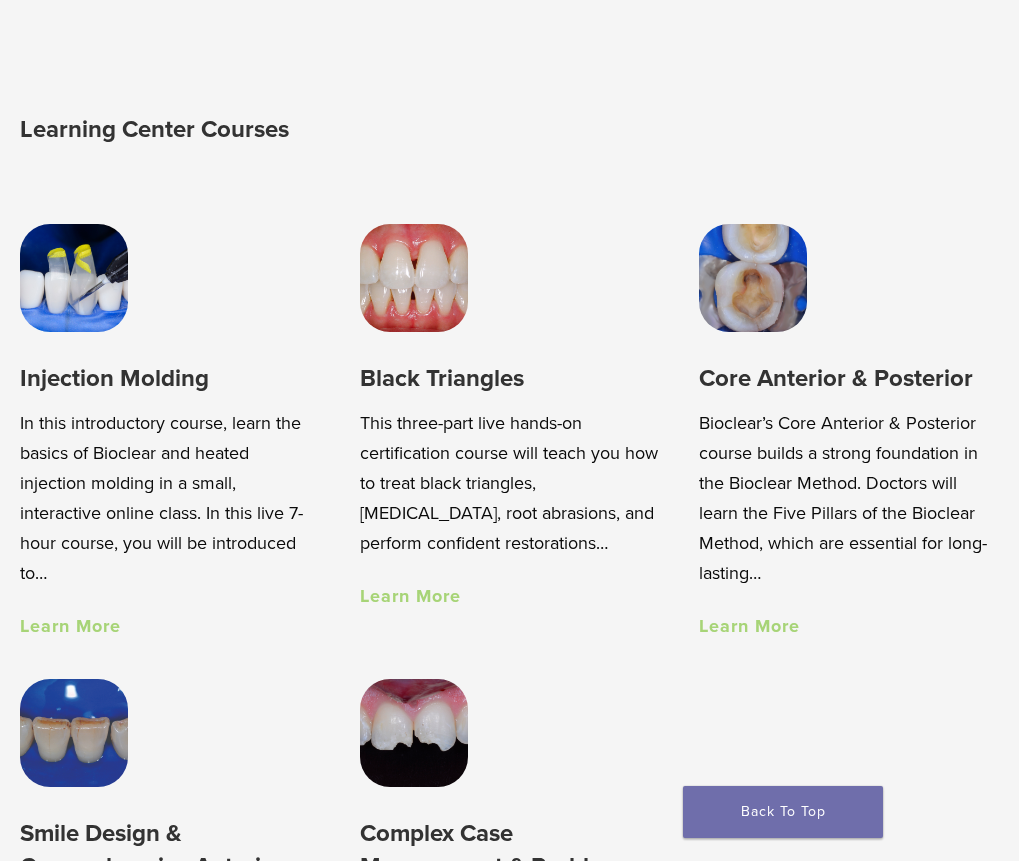 click on "Learn More" at bounding box center (70, 626) 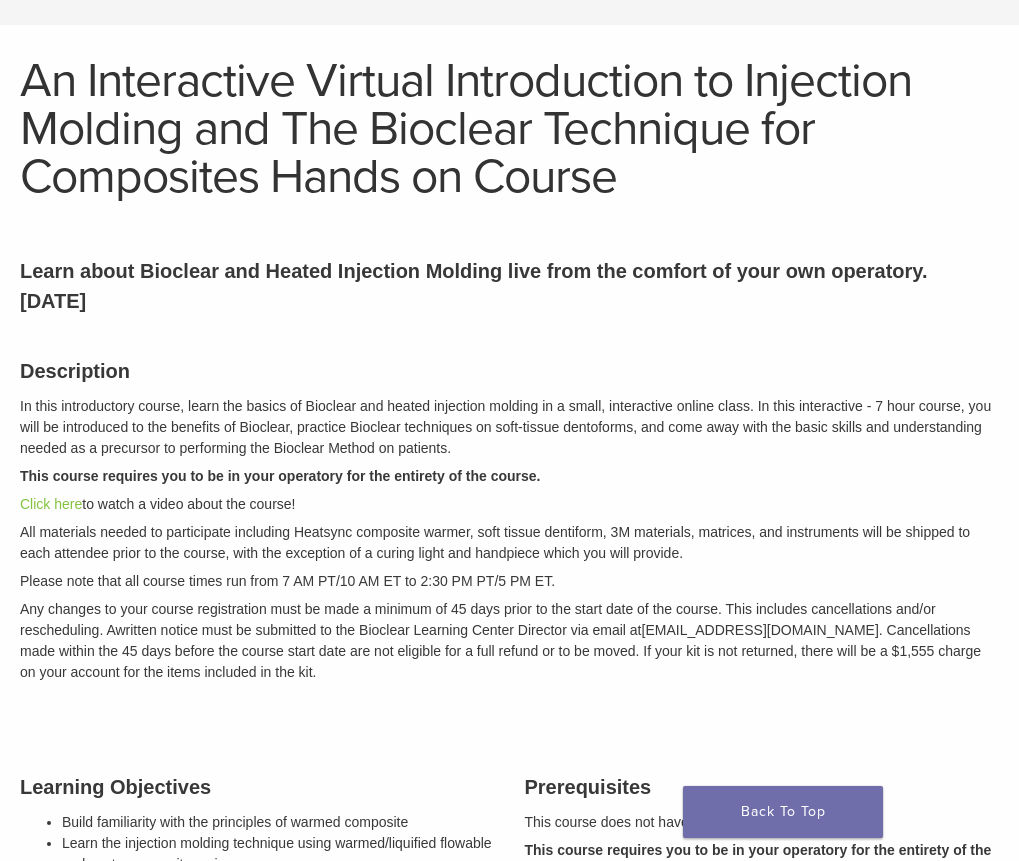 scroll, scrollTop: 200, scrollLeft: 0, axis: vertical 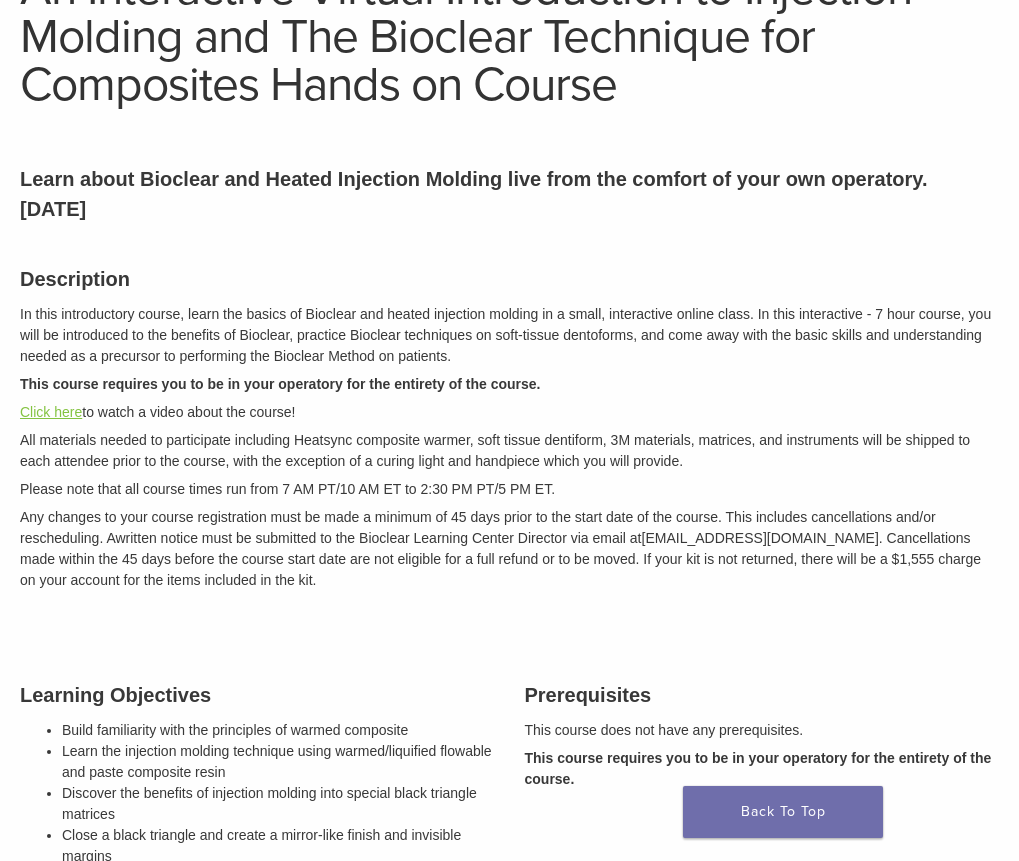 click on "Click here" at bounding box center (51, 412) 